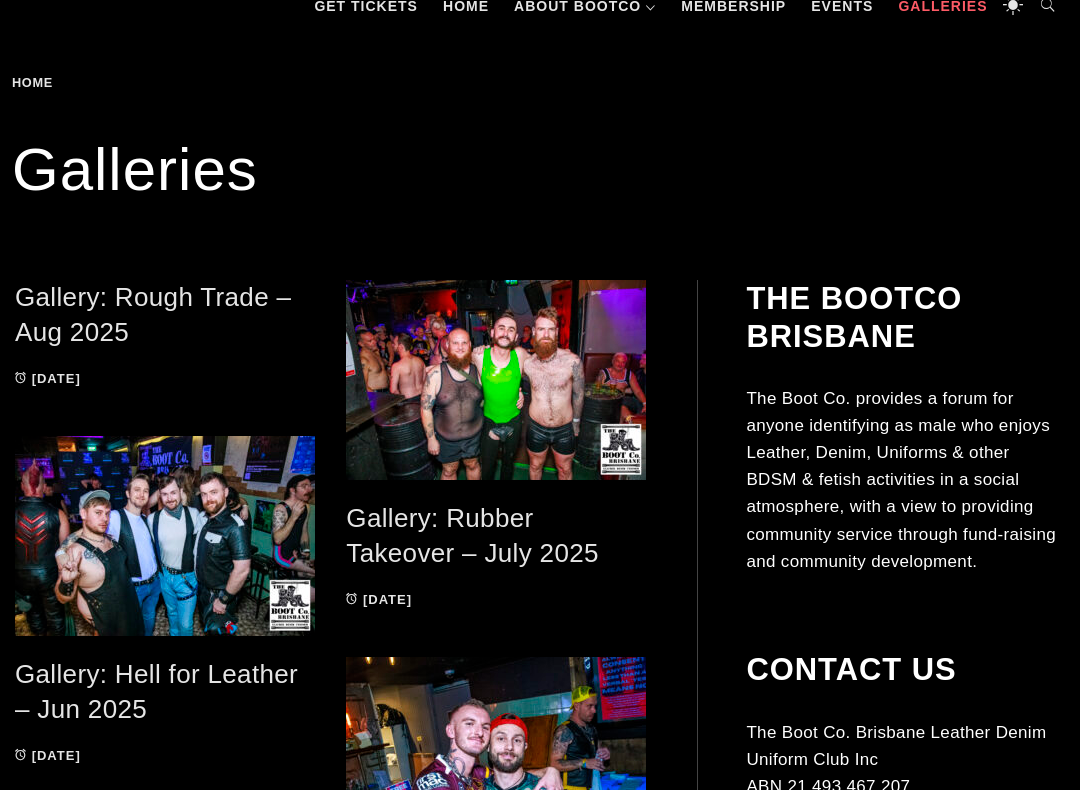 scroll, scrollTop: 297, scrollLeft: 0, axis: vertical 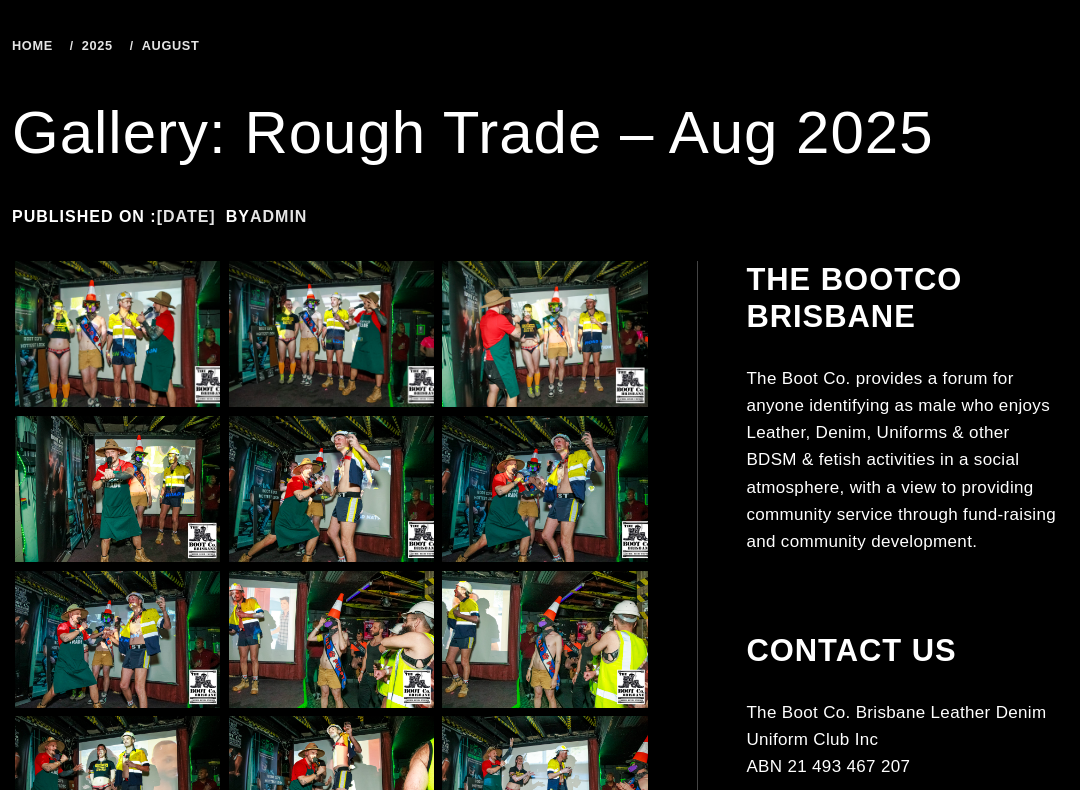 click at bounding box center (117, 334) 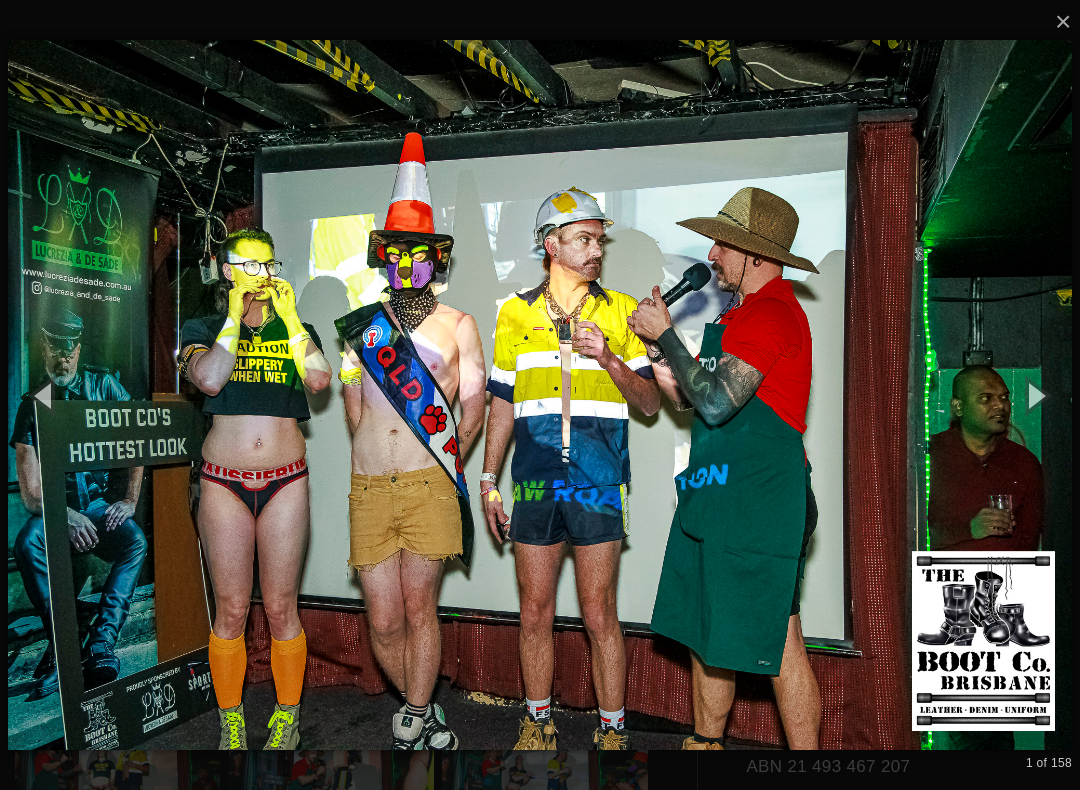 click at bounding box center [1035, 395] 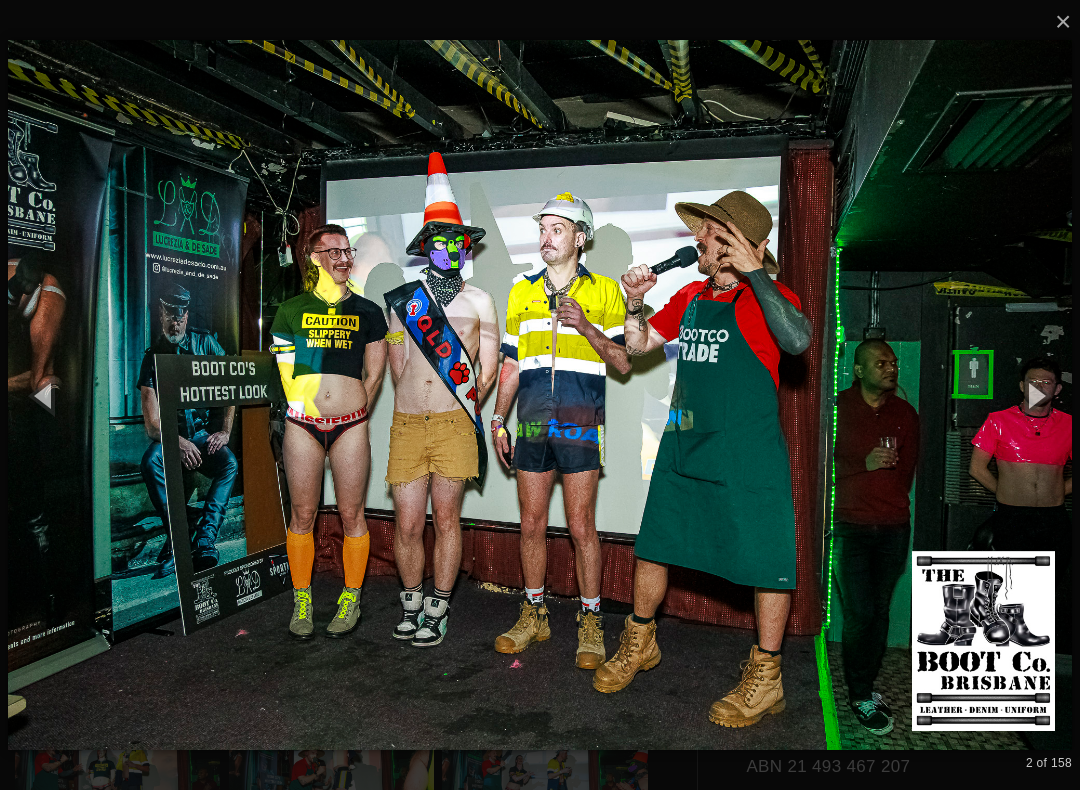 click at bounding box center [1035, 395] 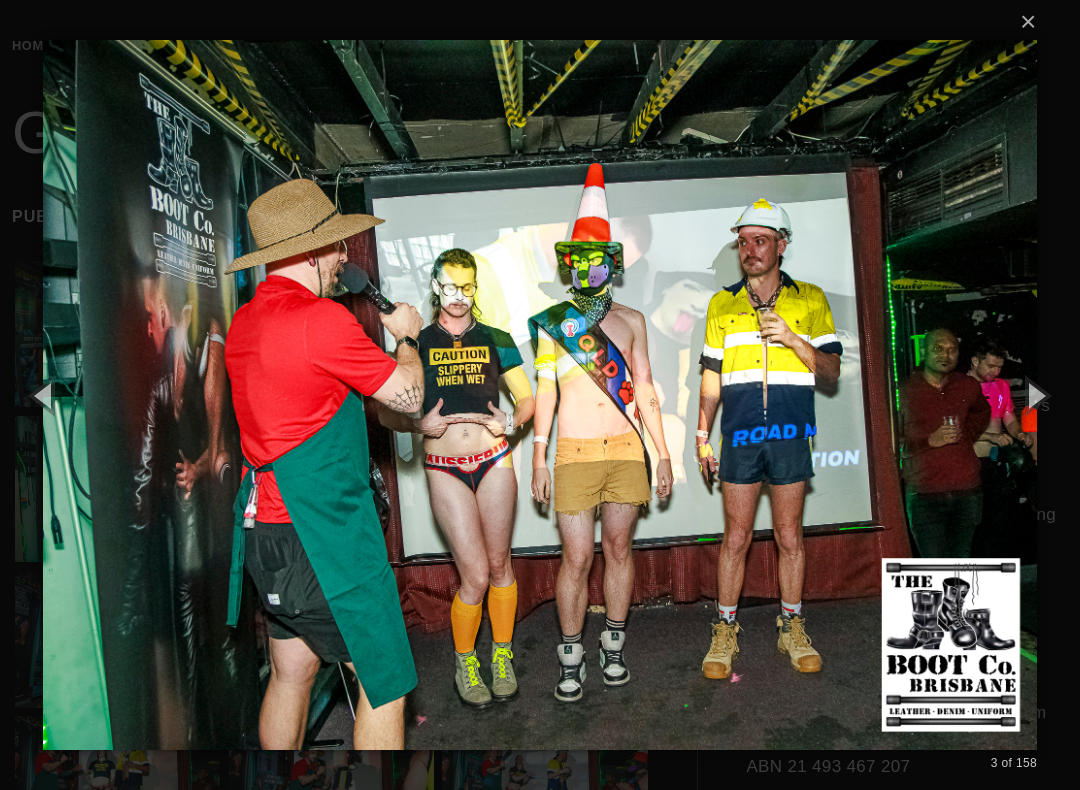click at bounding box center [1035, 395] 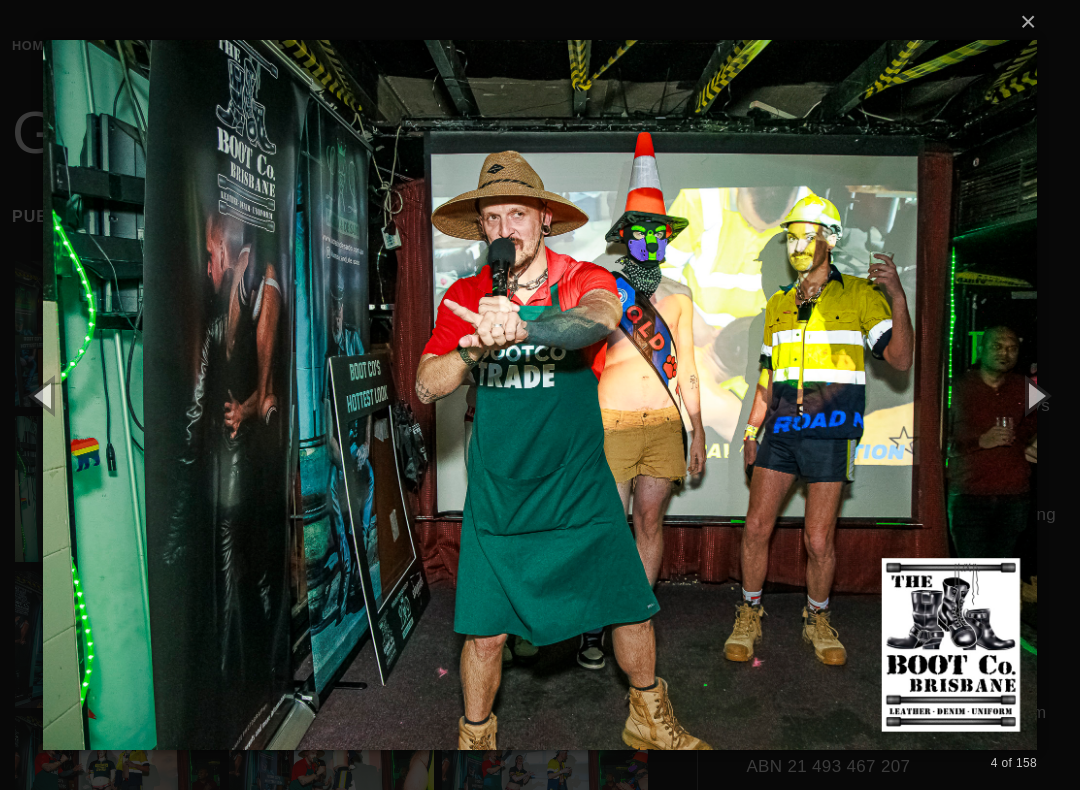 click at bounding box center [1035, 395] 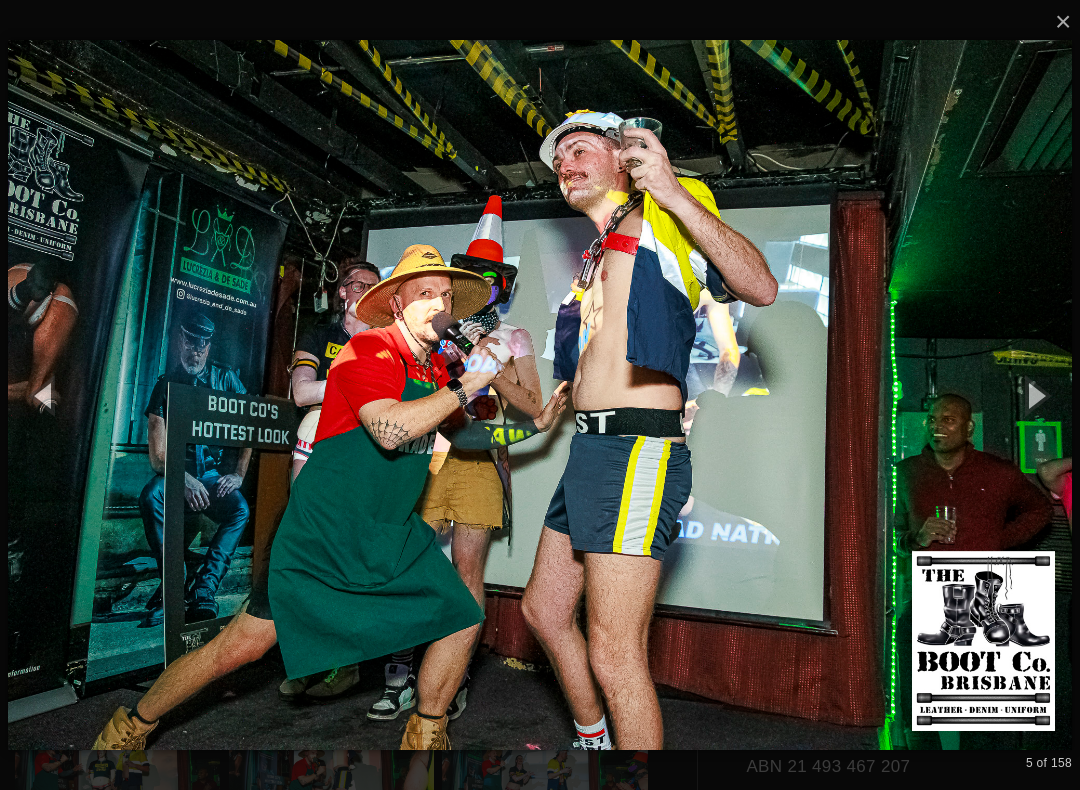 click at bounding box center (1035, 395) 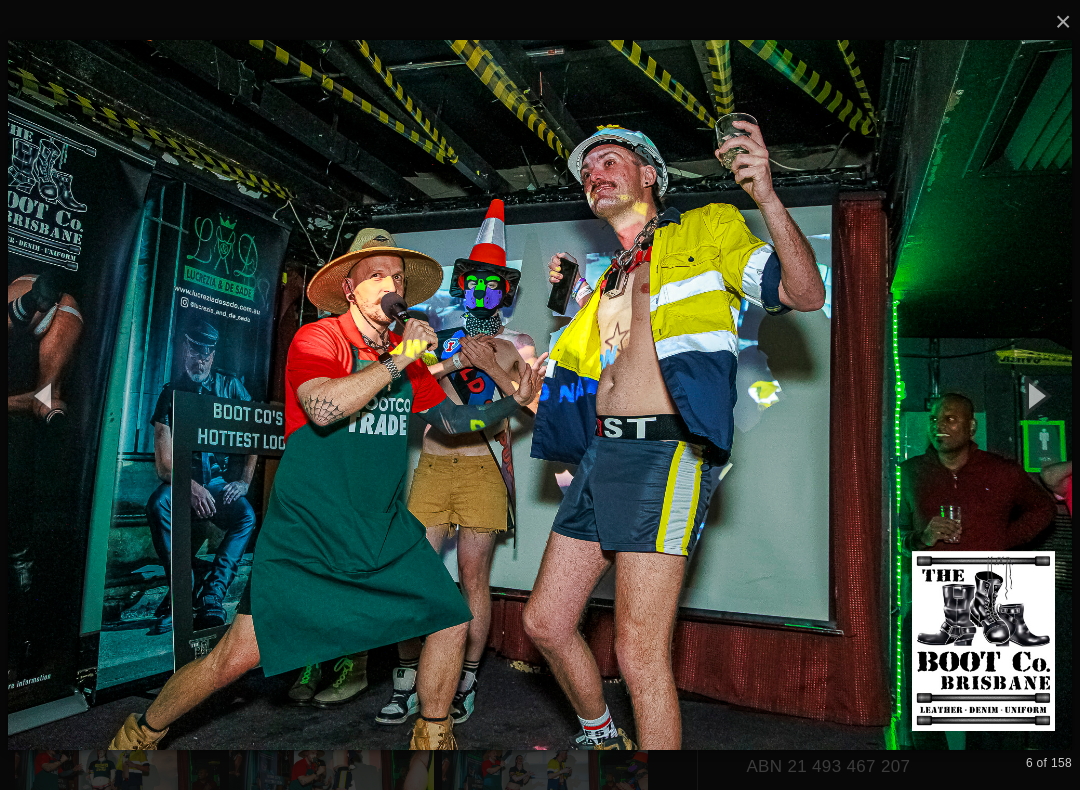 click at bounding box center [1035, 395] 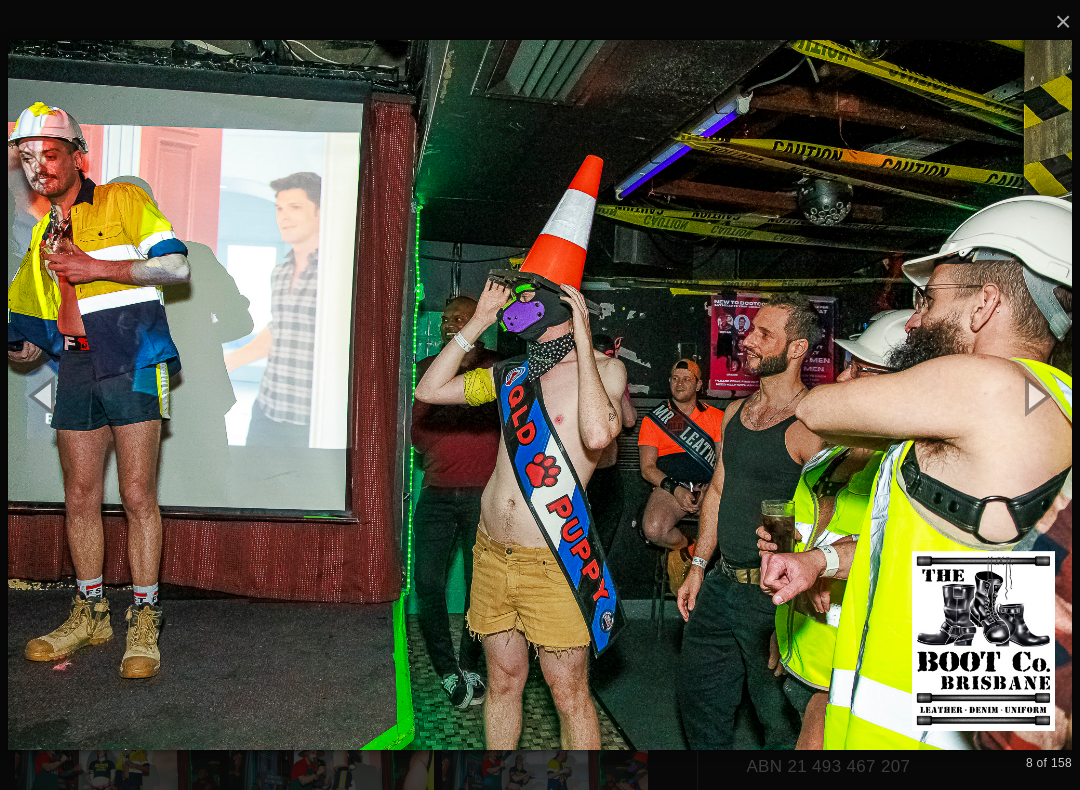 click at bounding box center (1035, 395) 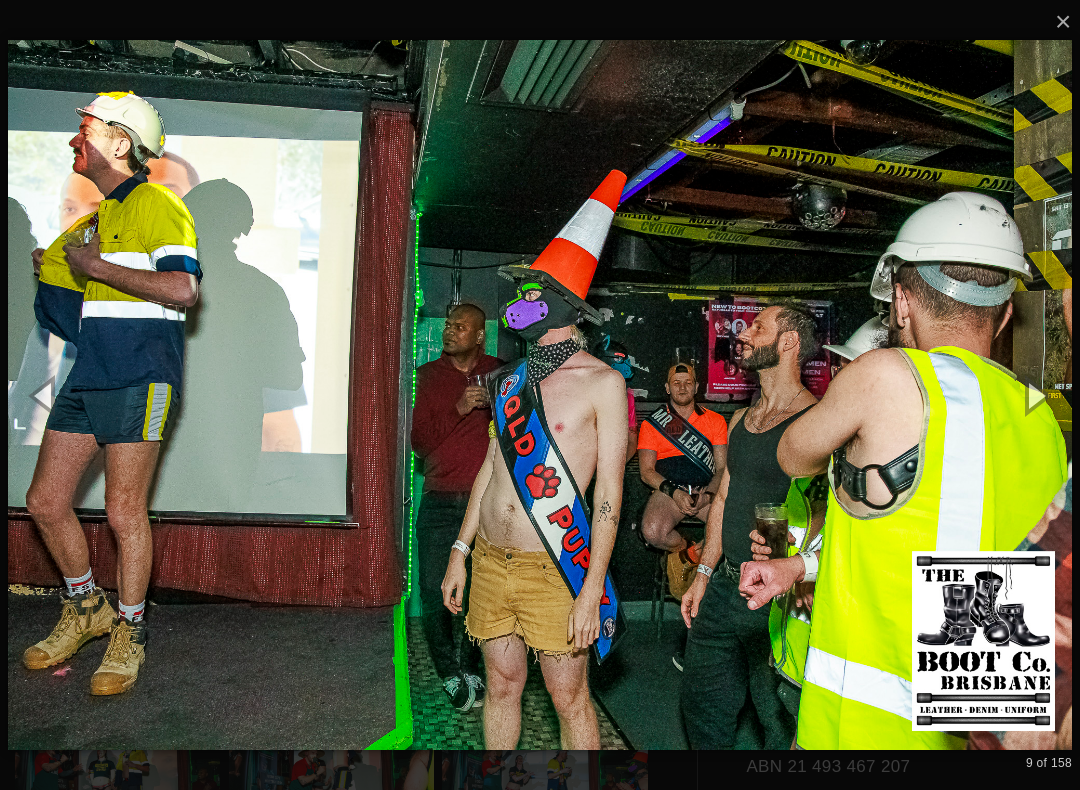 click at bounding box center (1035, 395) 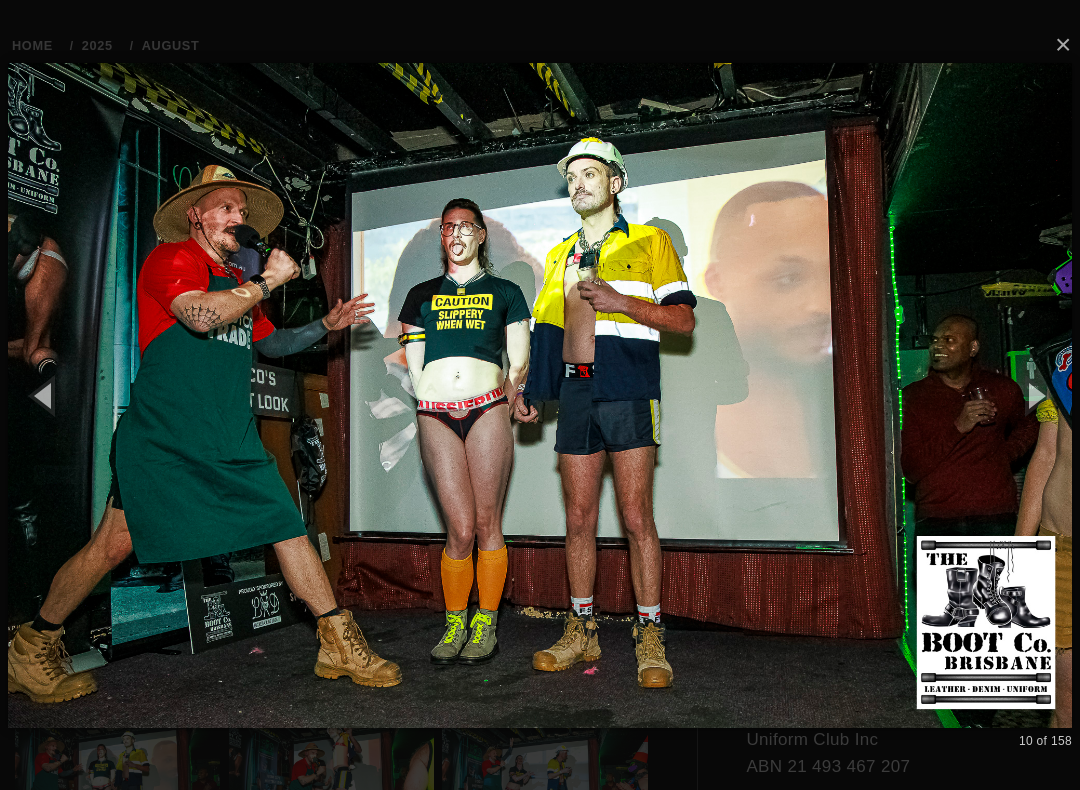 click at bounding box center (1035, 395) 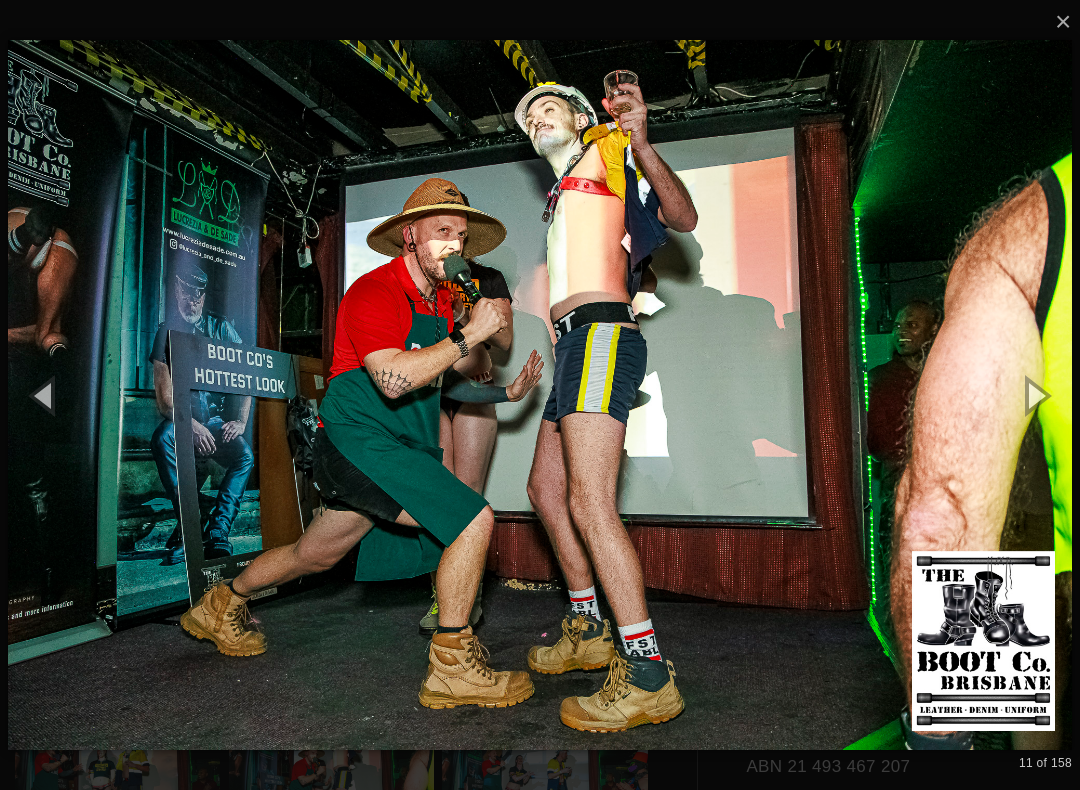 click at bounding box center (1035, 395) 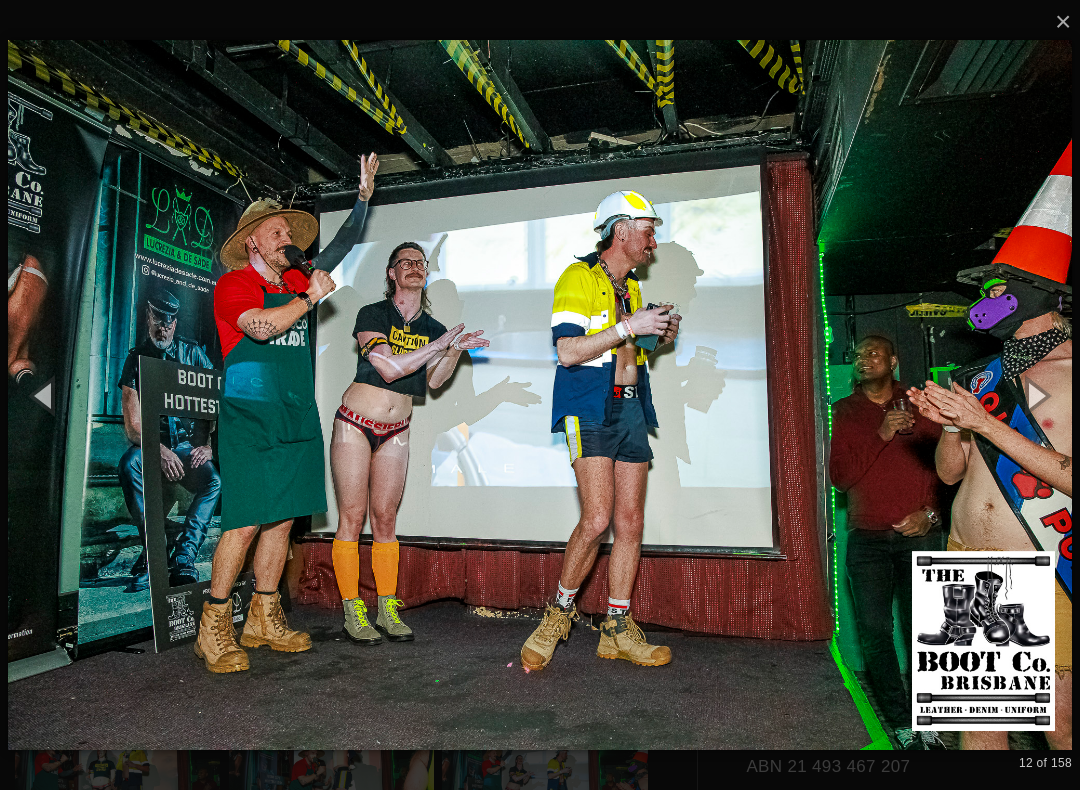 click at bounding box center (1035, 395) 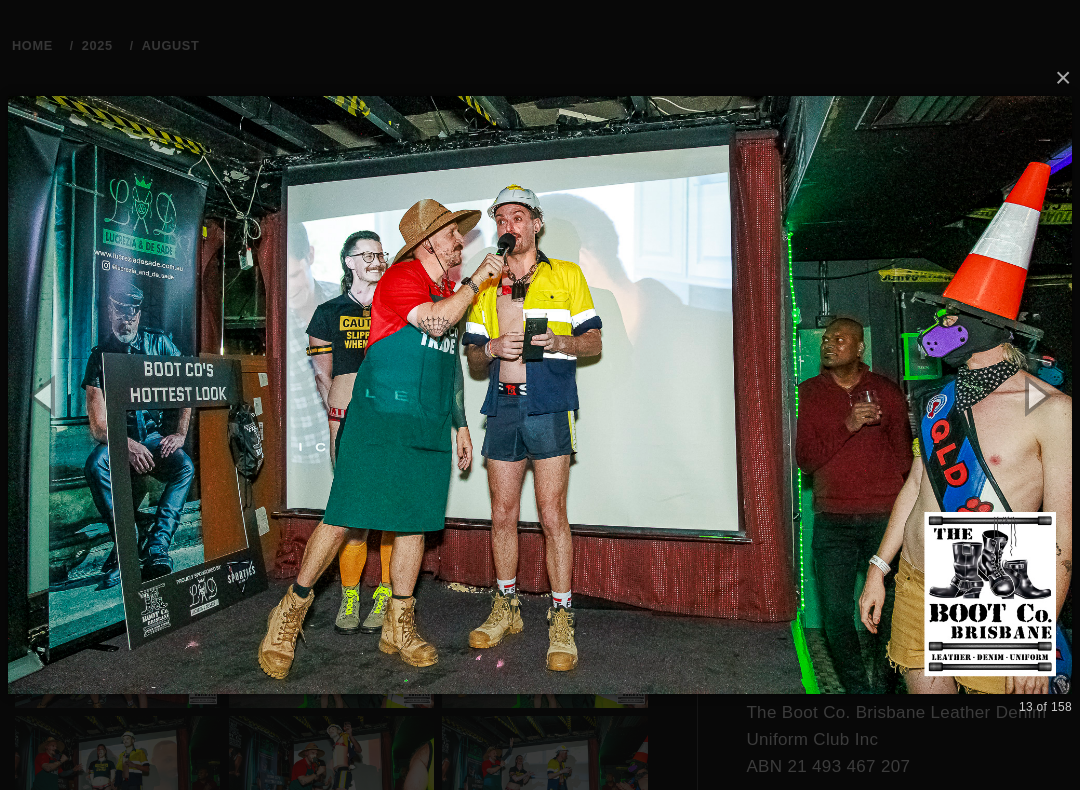 click at bounding box center (1035, 395) 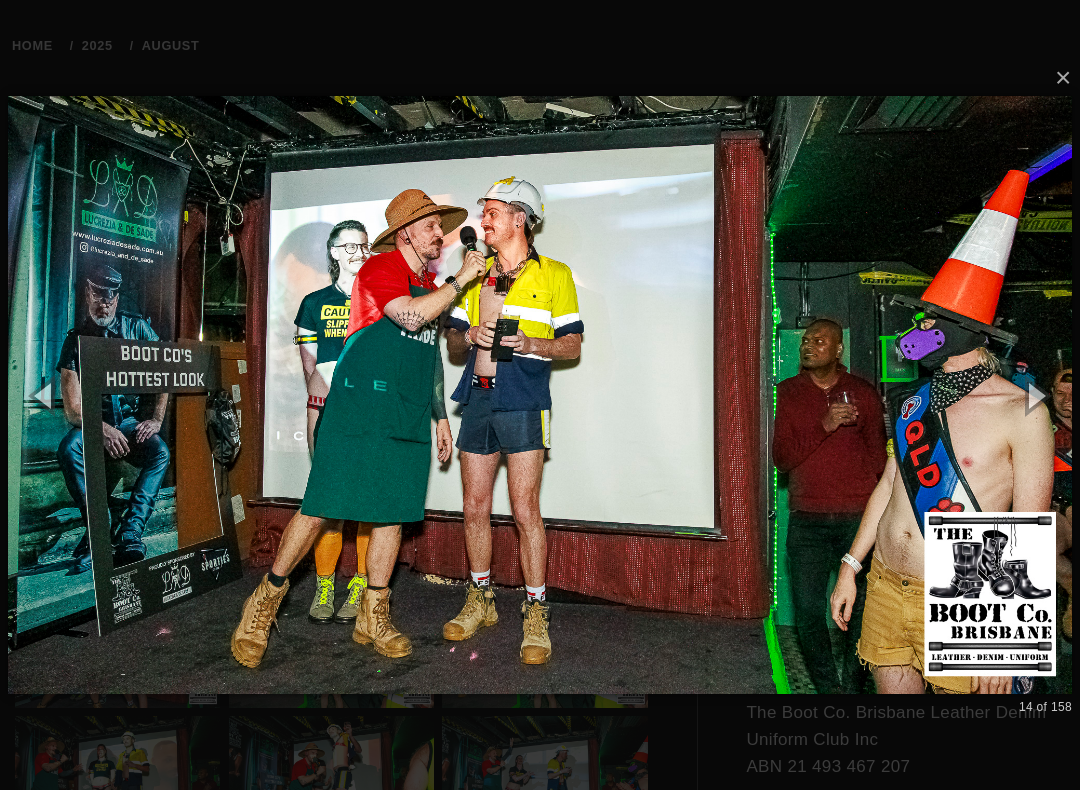 click at bounding box center [1035, 395] 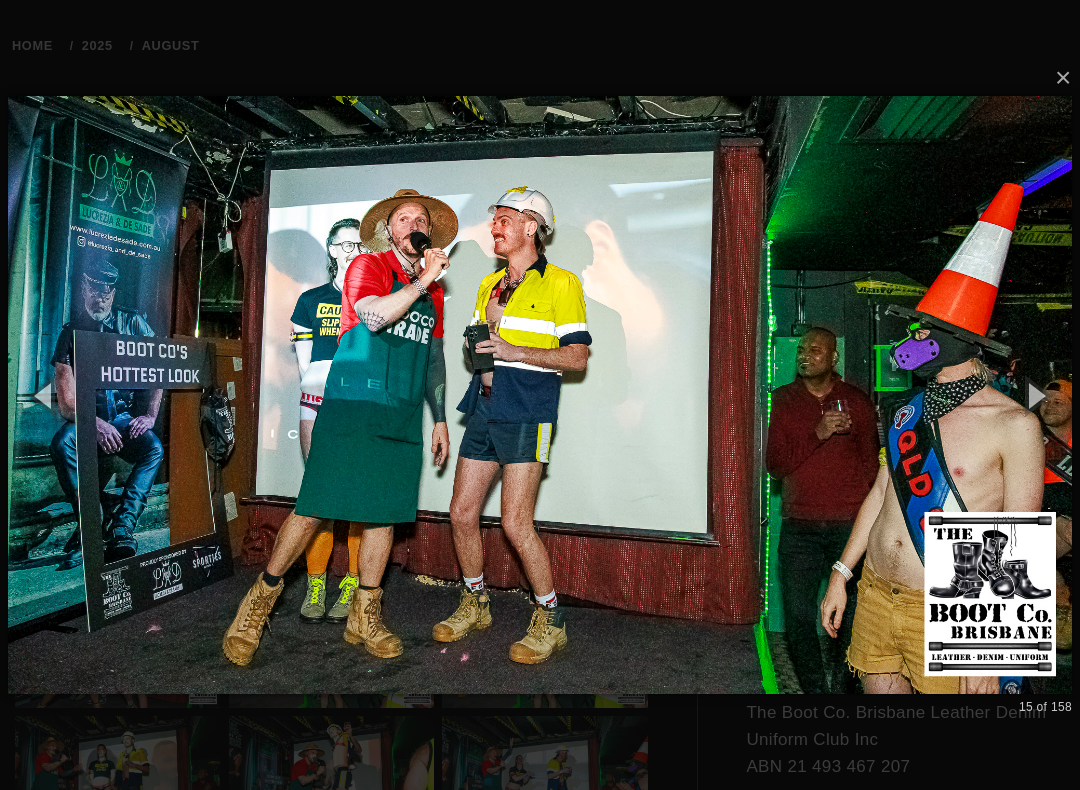 click at bounding box center [1035, 395] 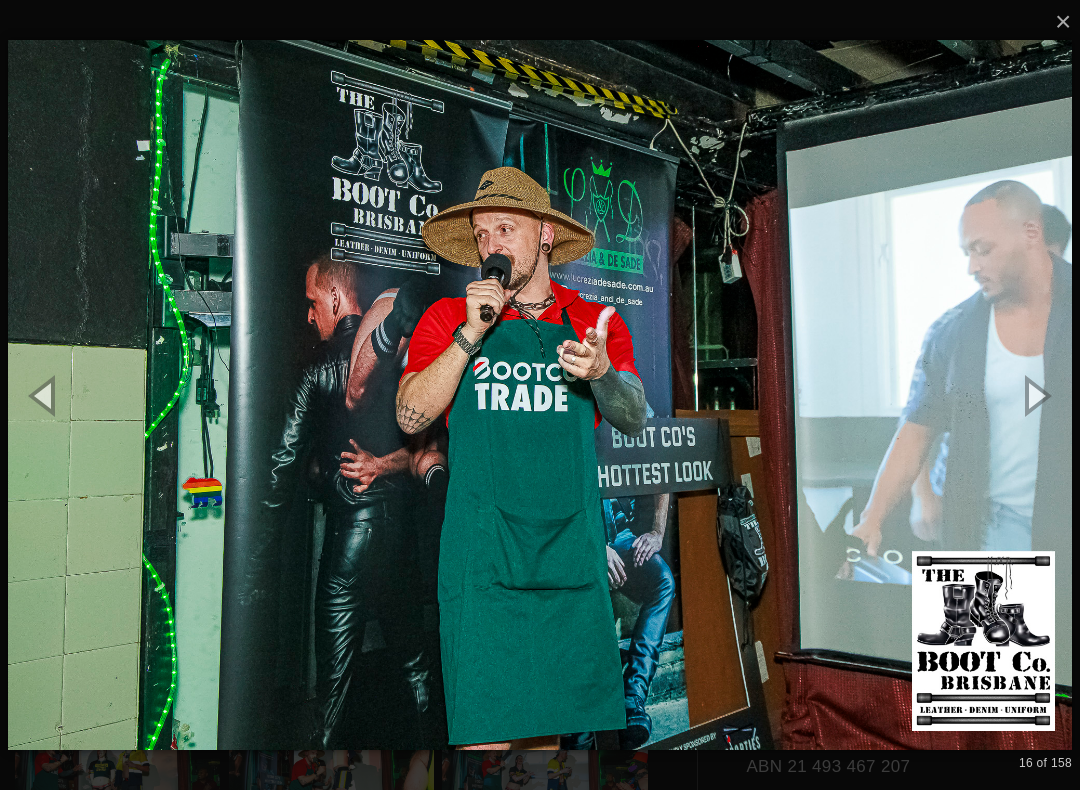 click at bounding box center [1035, 395] 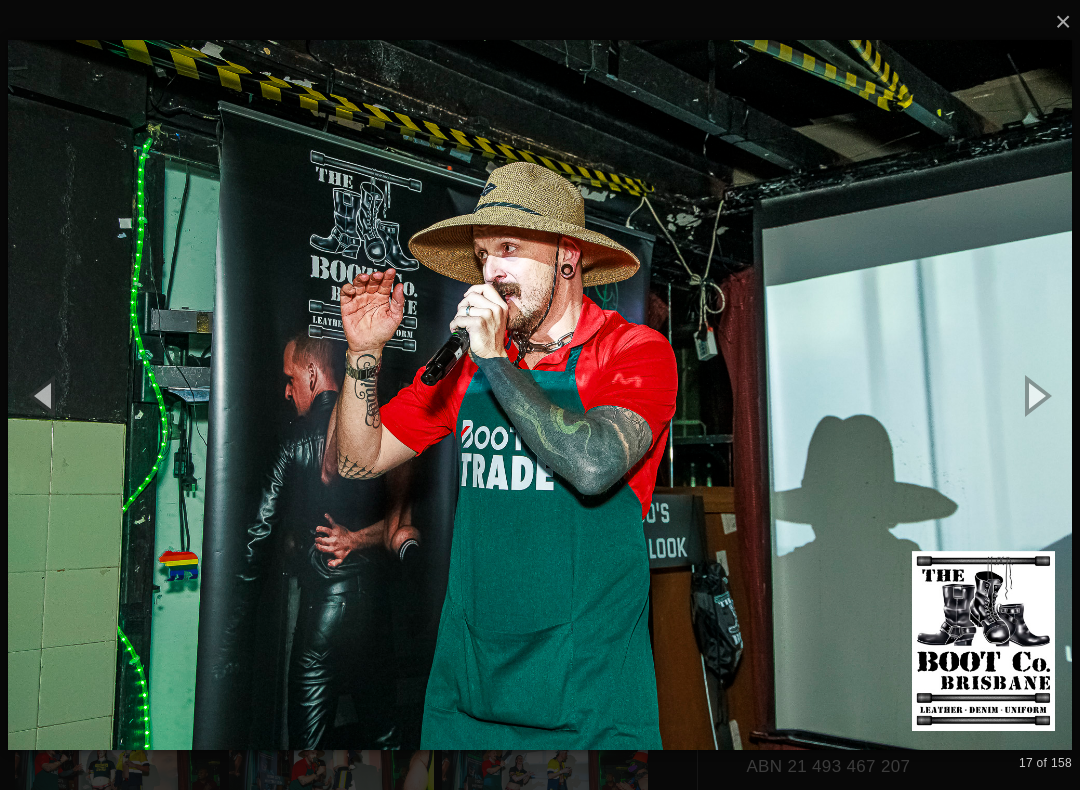 click at bounding box center (1035, 395) 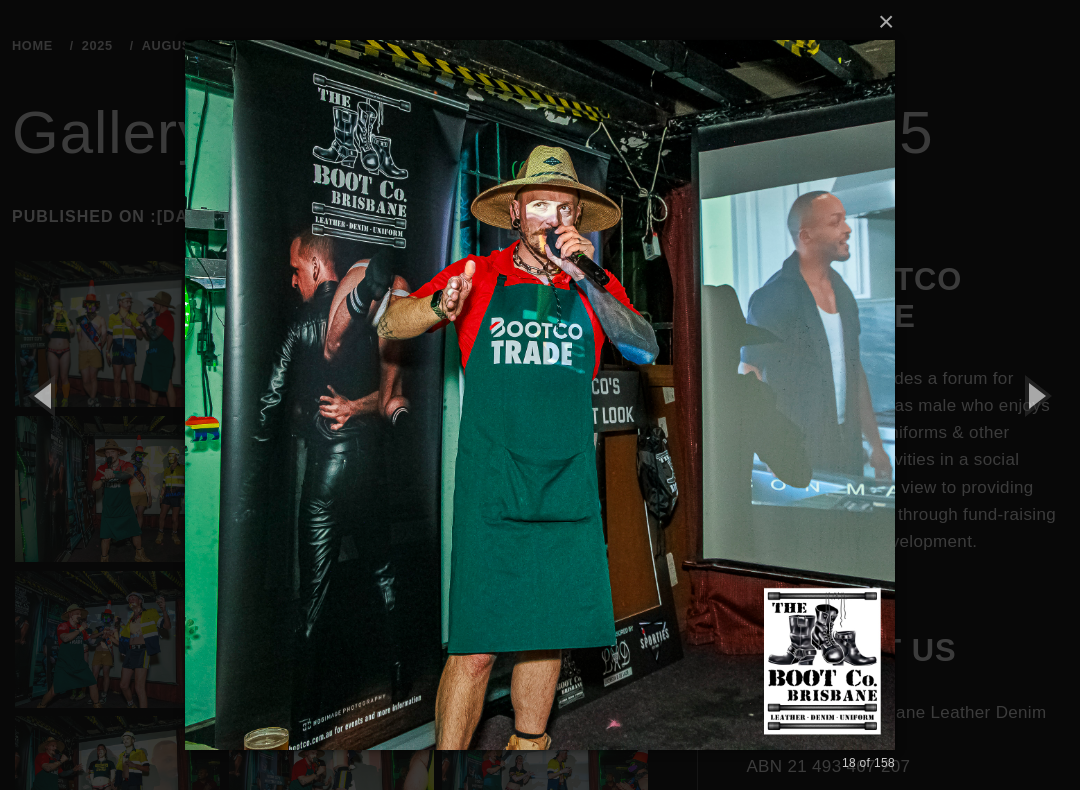 click at bounding box center (1035, 395) 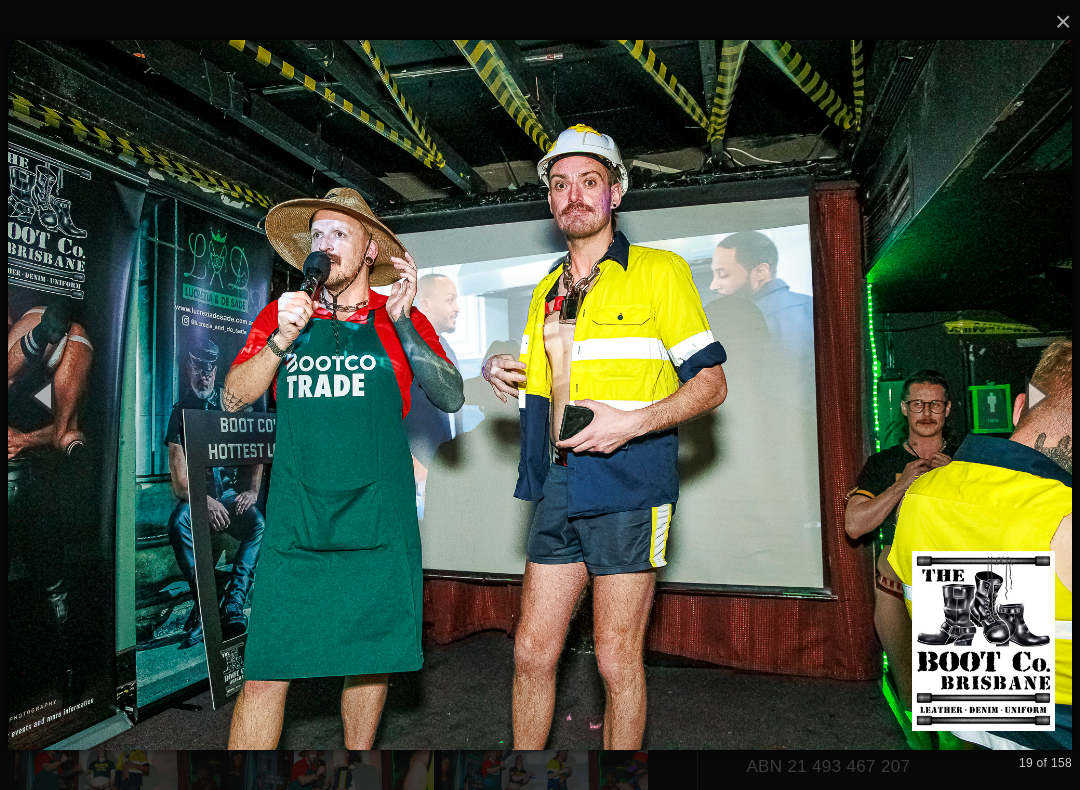 click at bounding box center [1035, 395] 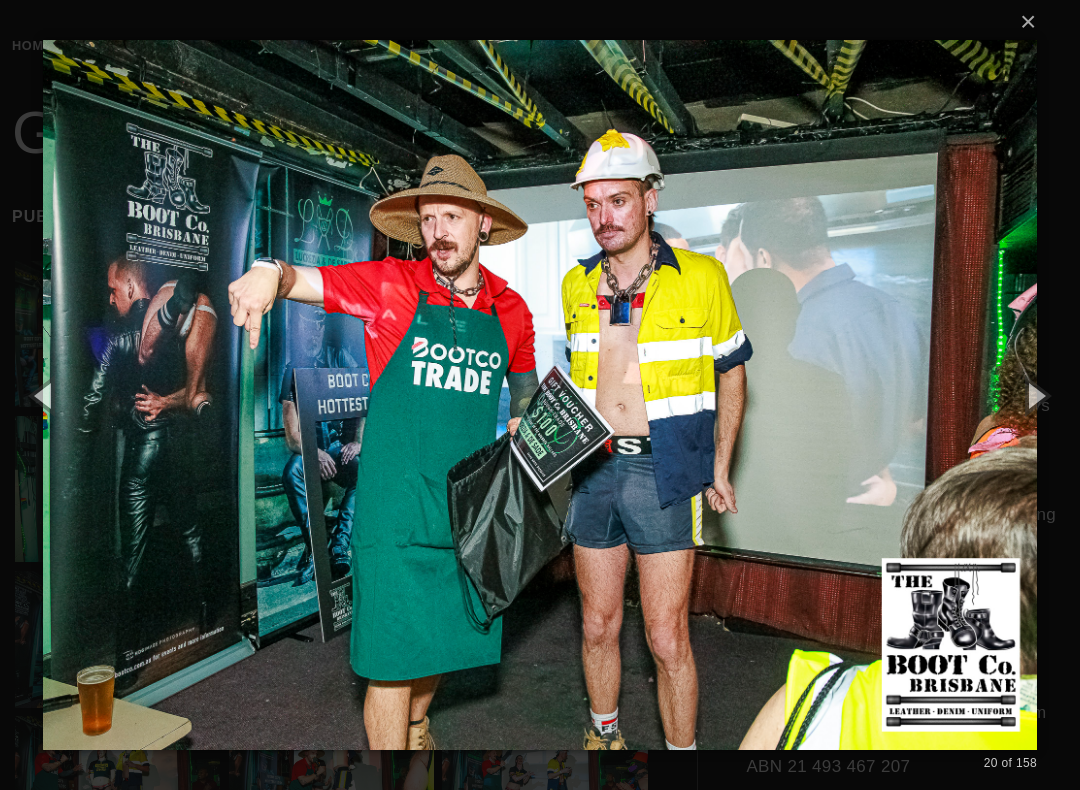 click at bounding box center (1035, 395) 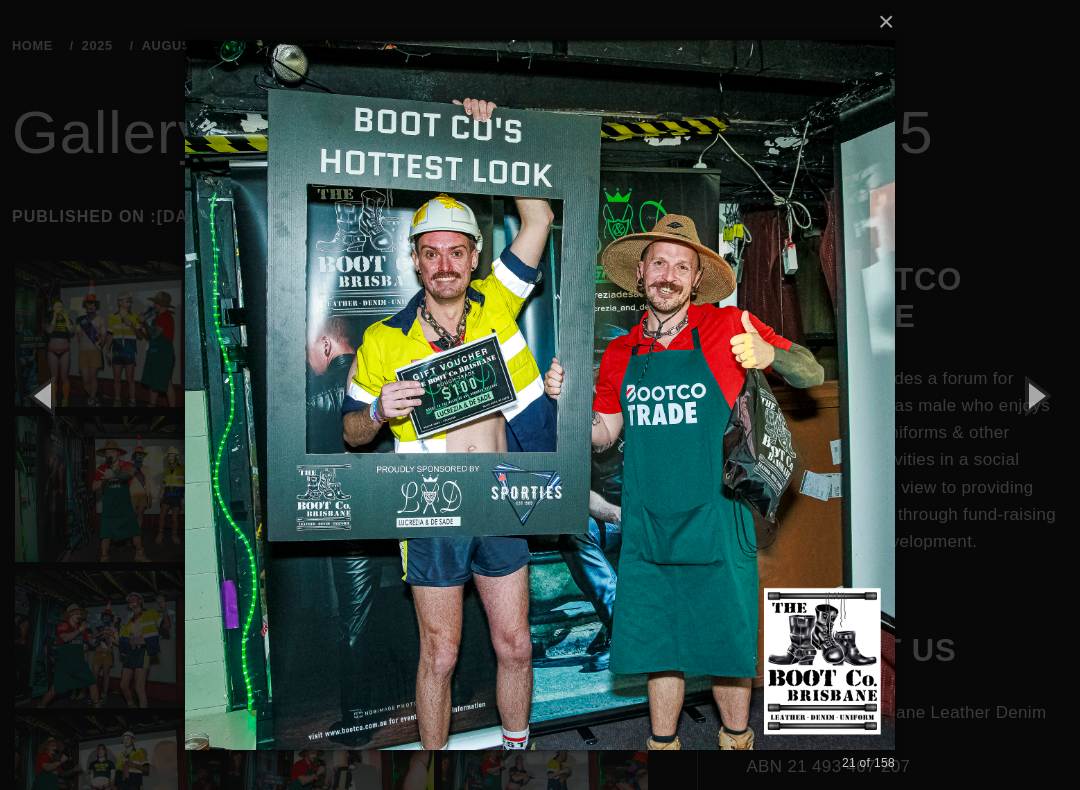 click at bounding box center [1035, 395] 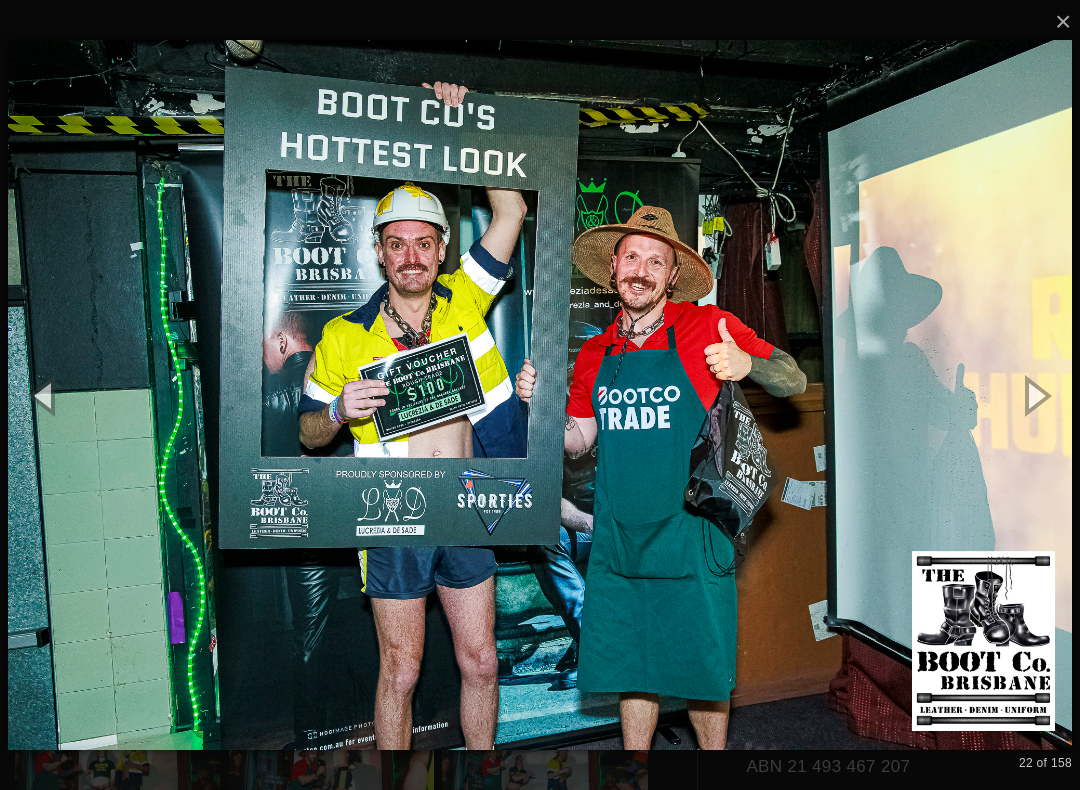 click at bounding box center [1035, 395] 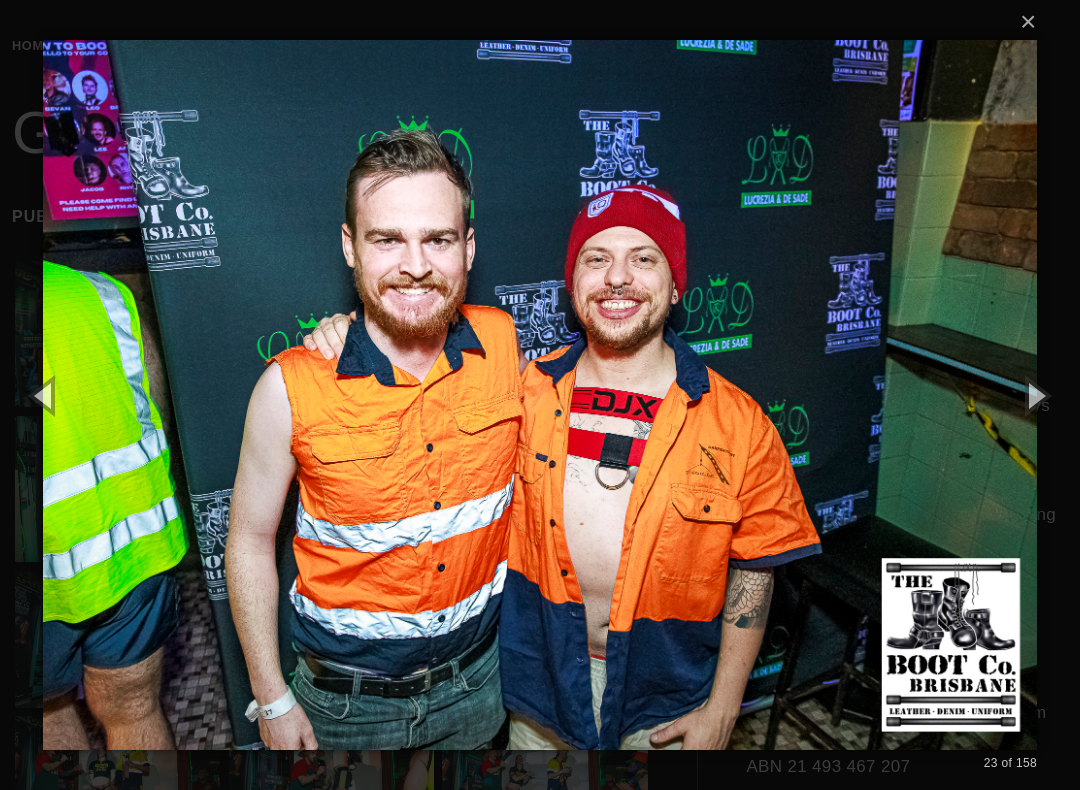 click at bounding box center (1035, 395) 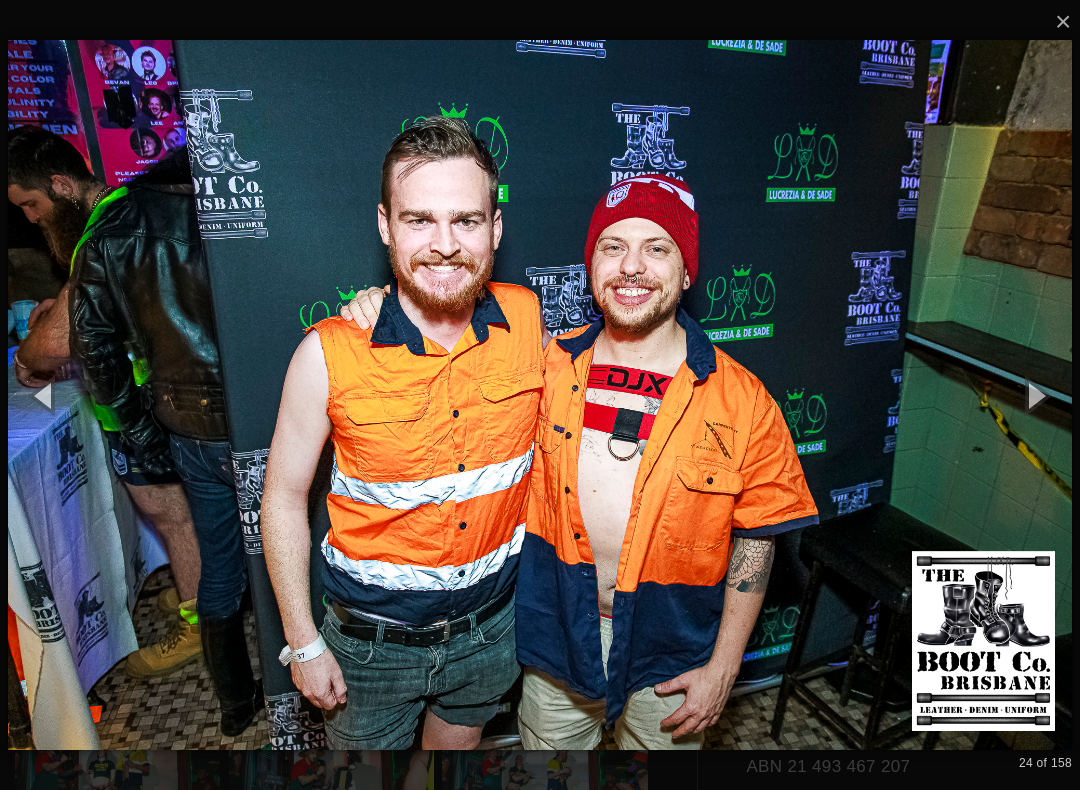 click at bounding box center (1035, 395) 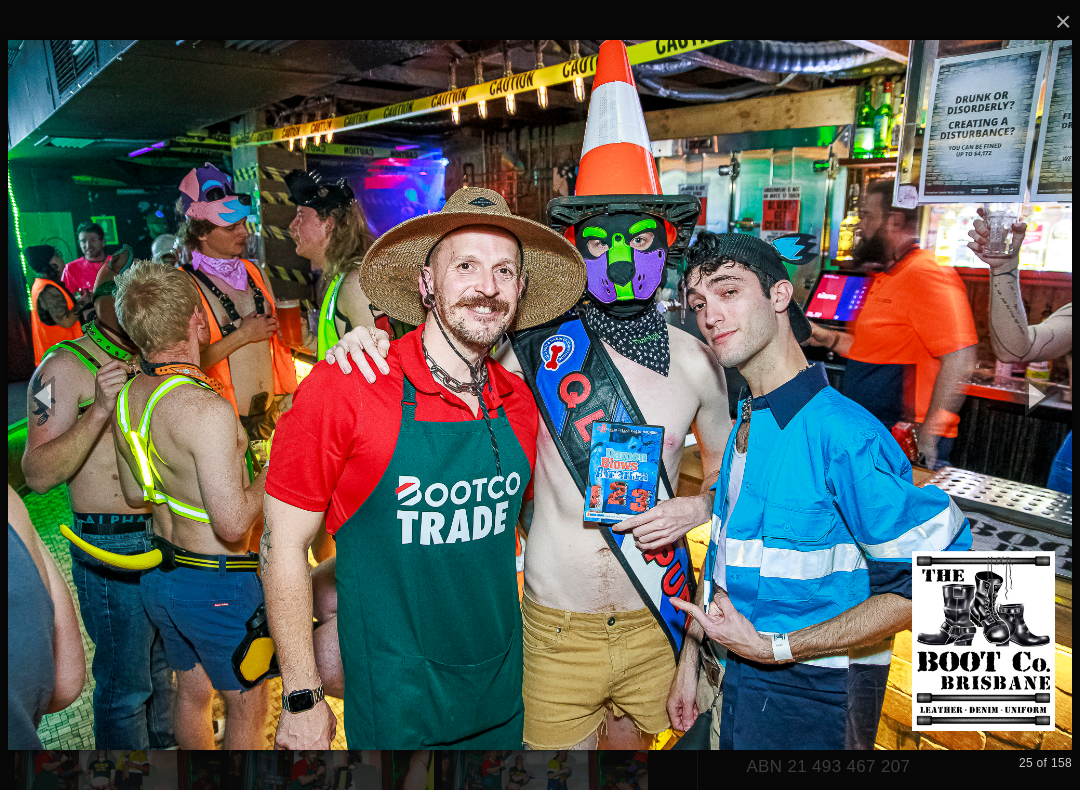 click at bounding box center (1035, 395) 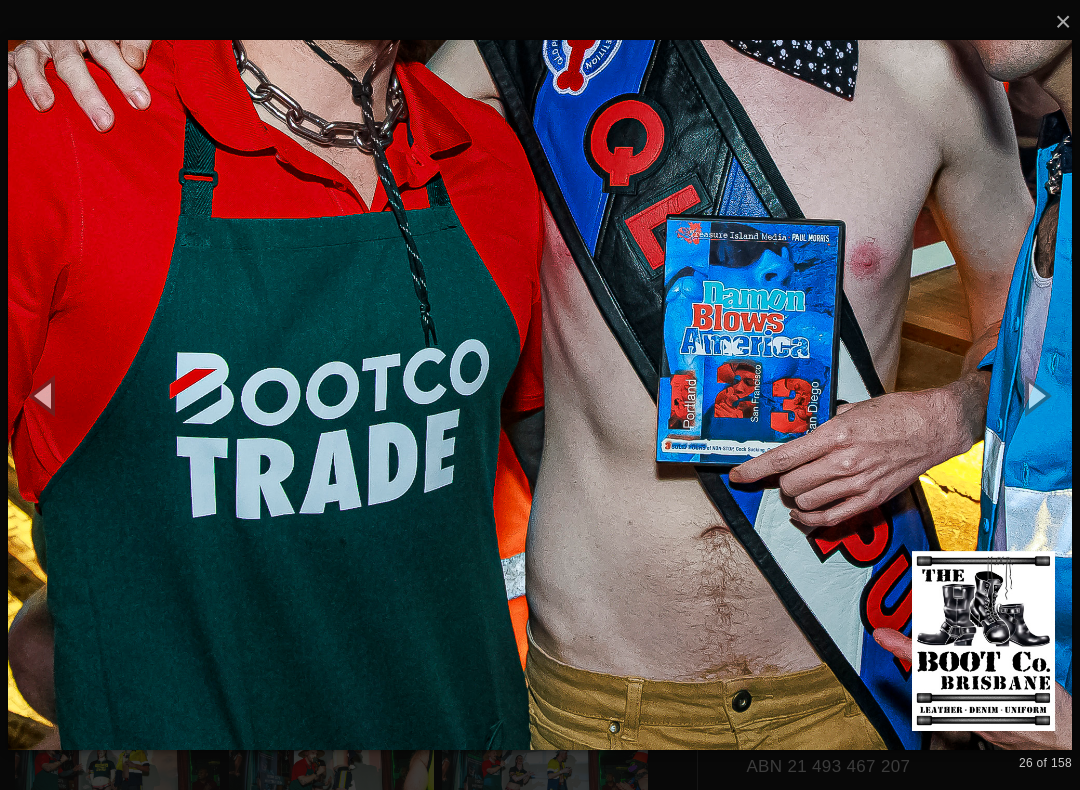 click at bounding box center (1035, 395) 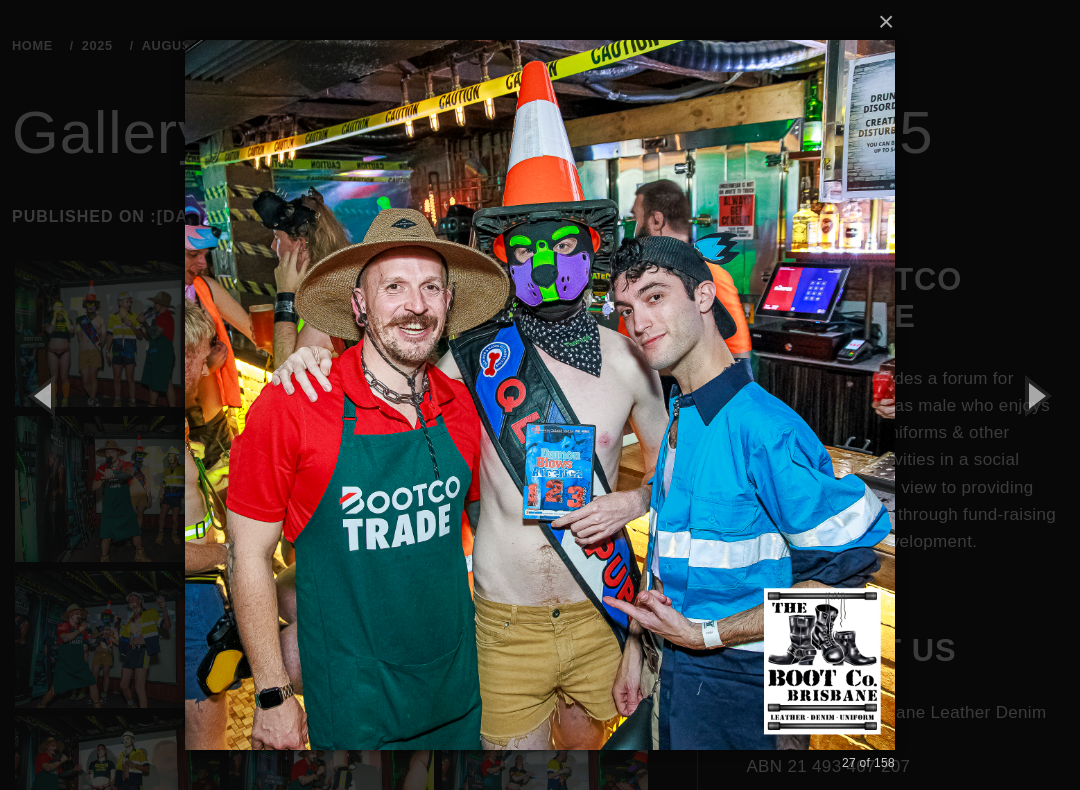 click at bounding box center (1035, 395) 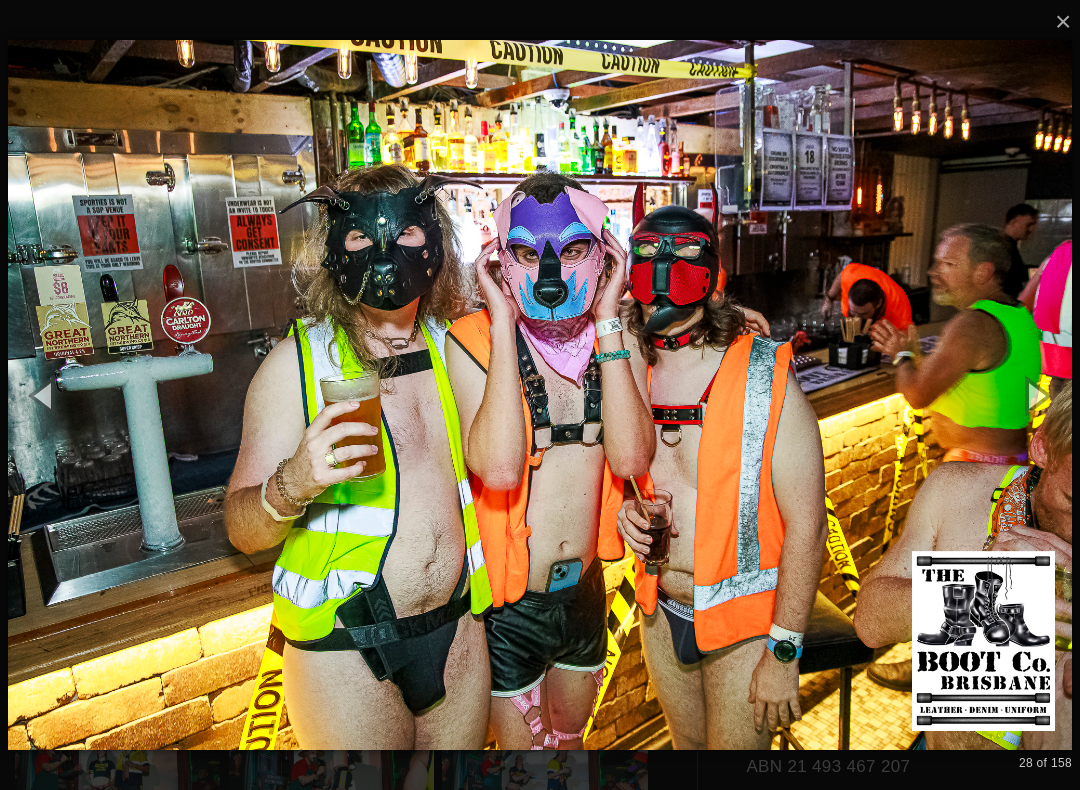 click at bounding box center [1035, 395] 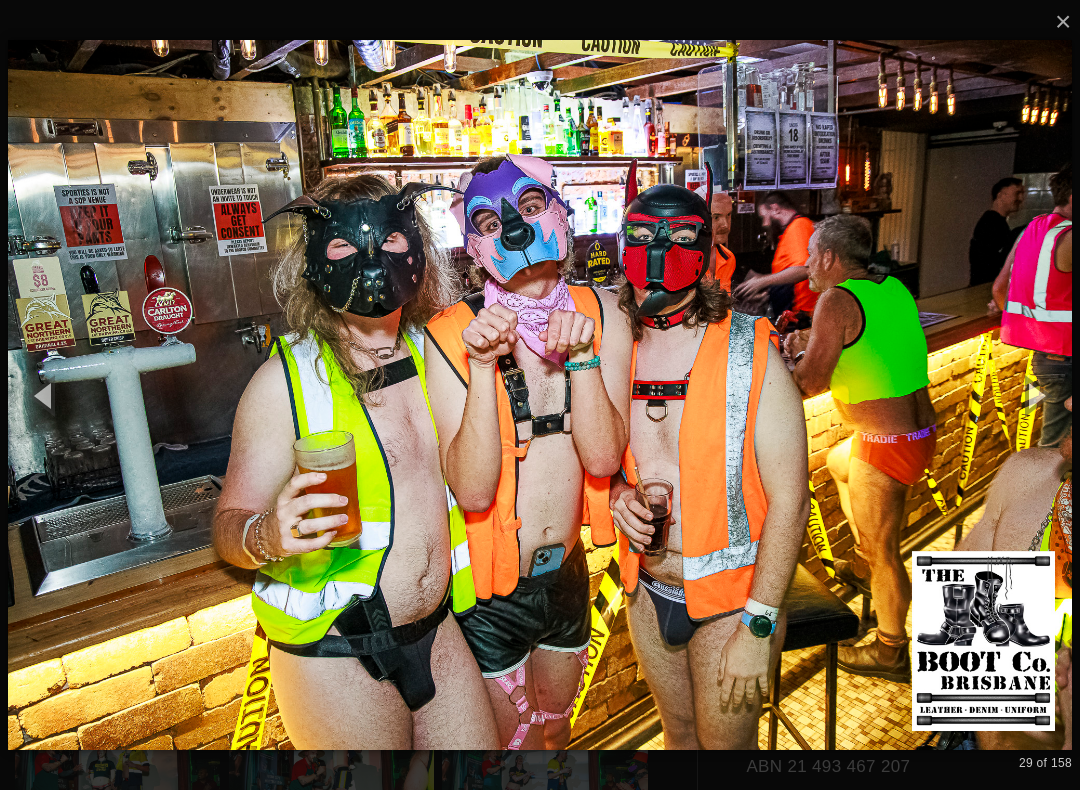 click at bounding box center [1035, 395] 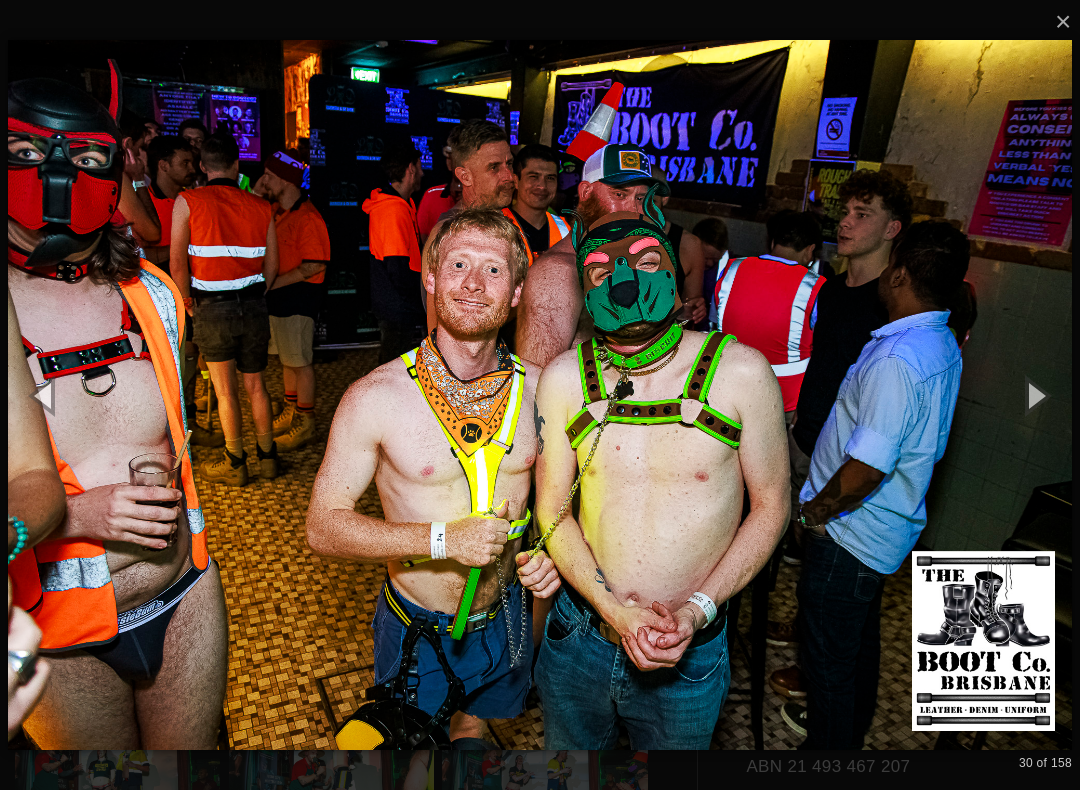 click at bounding box center (1035, 395) 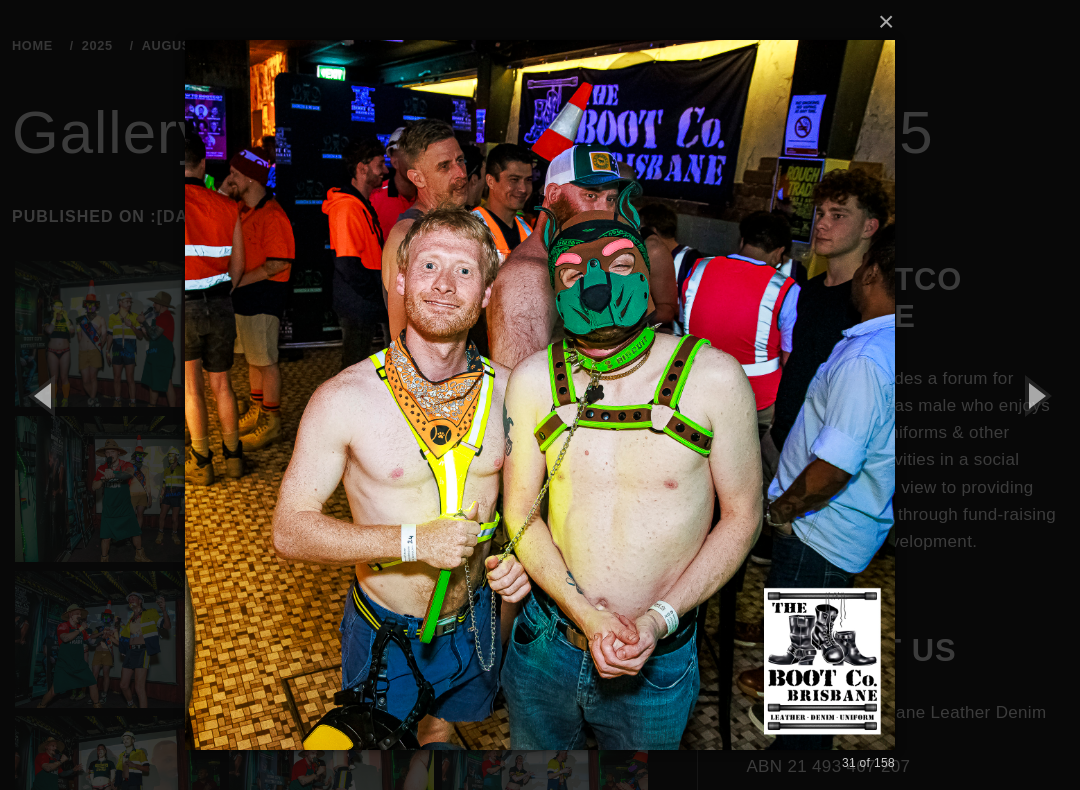click at bounding box center (1035, 395) 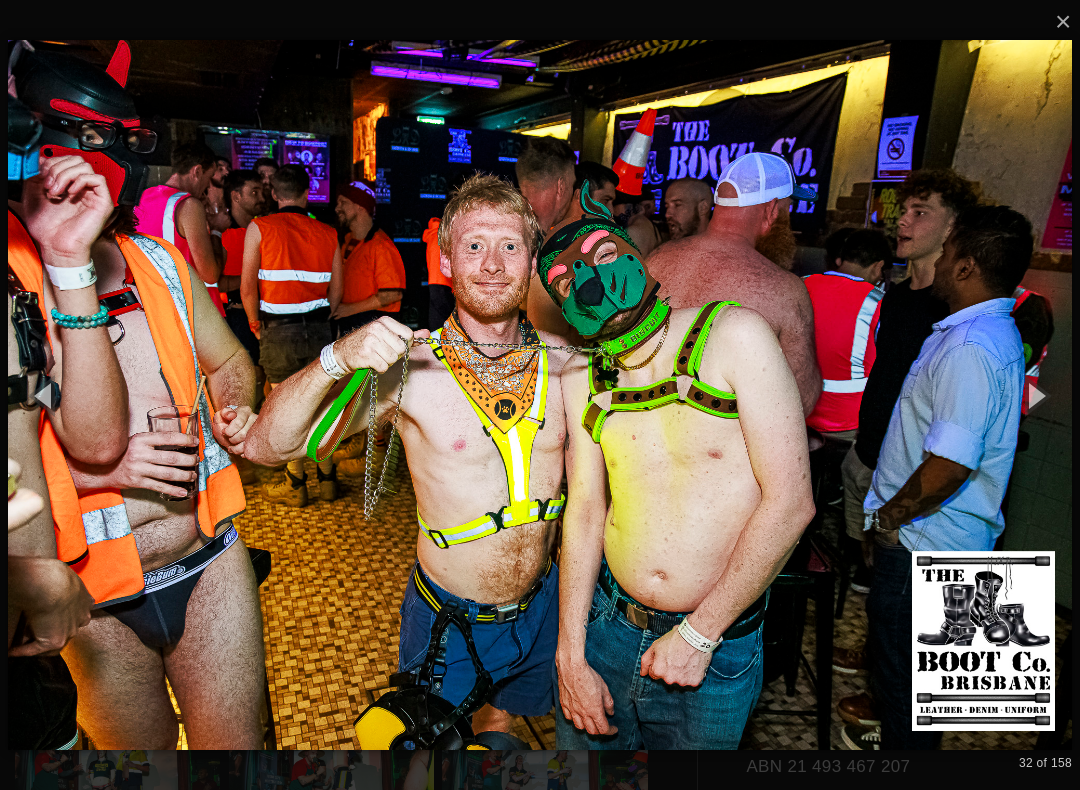 click at bounding box center (1035, 395) 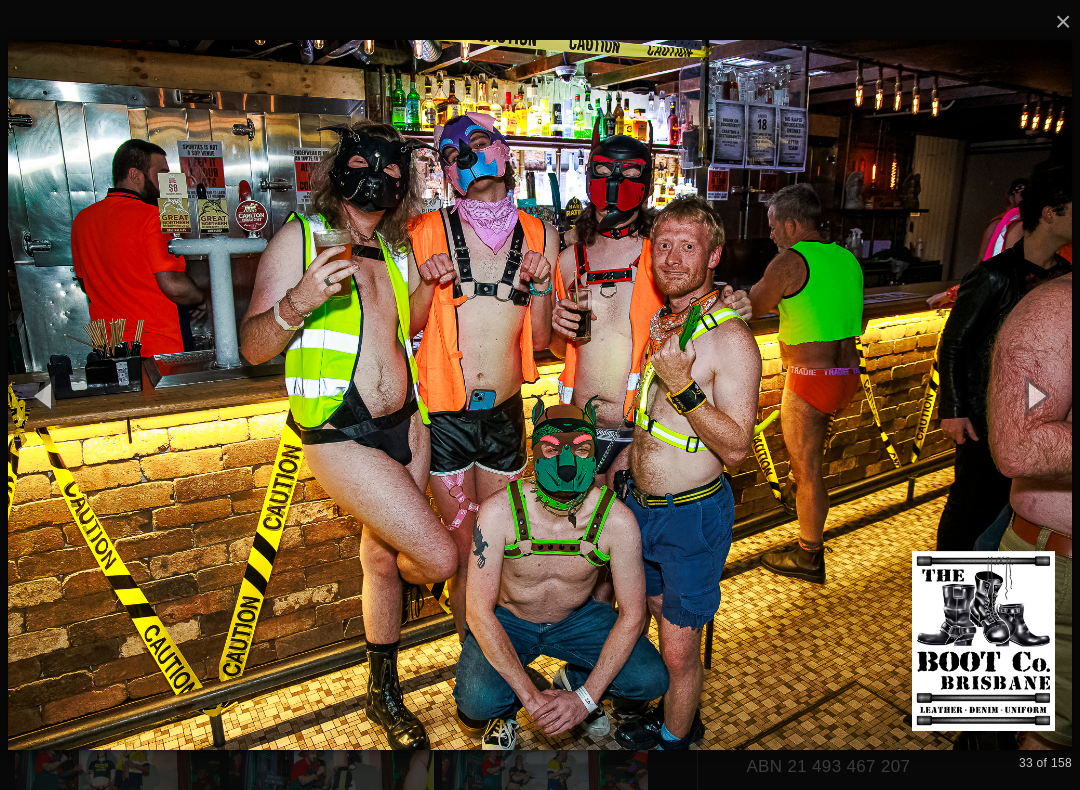 click at bounding box center [1035, 395] 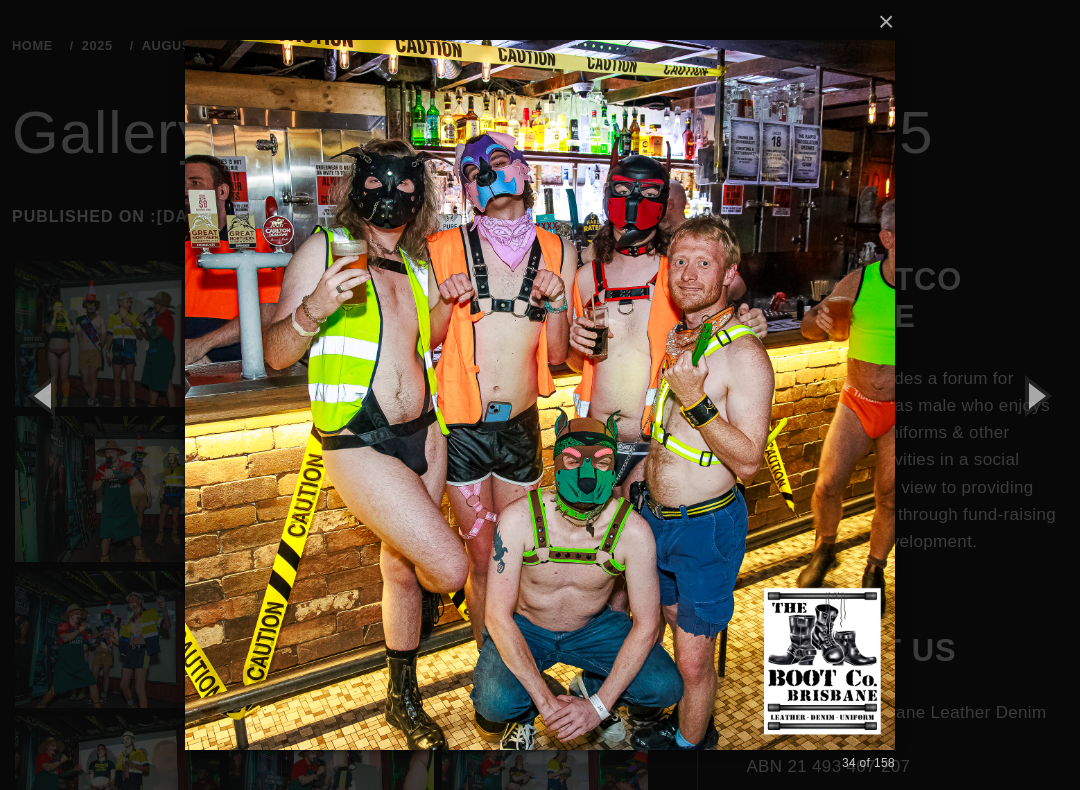 click at bounding box center [1035, 395] 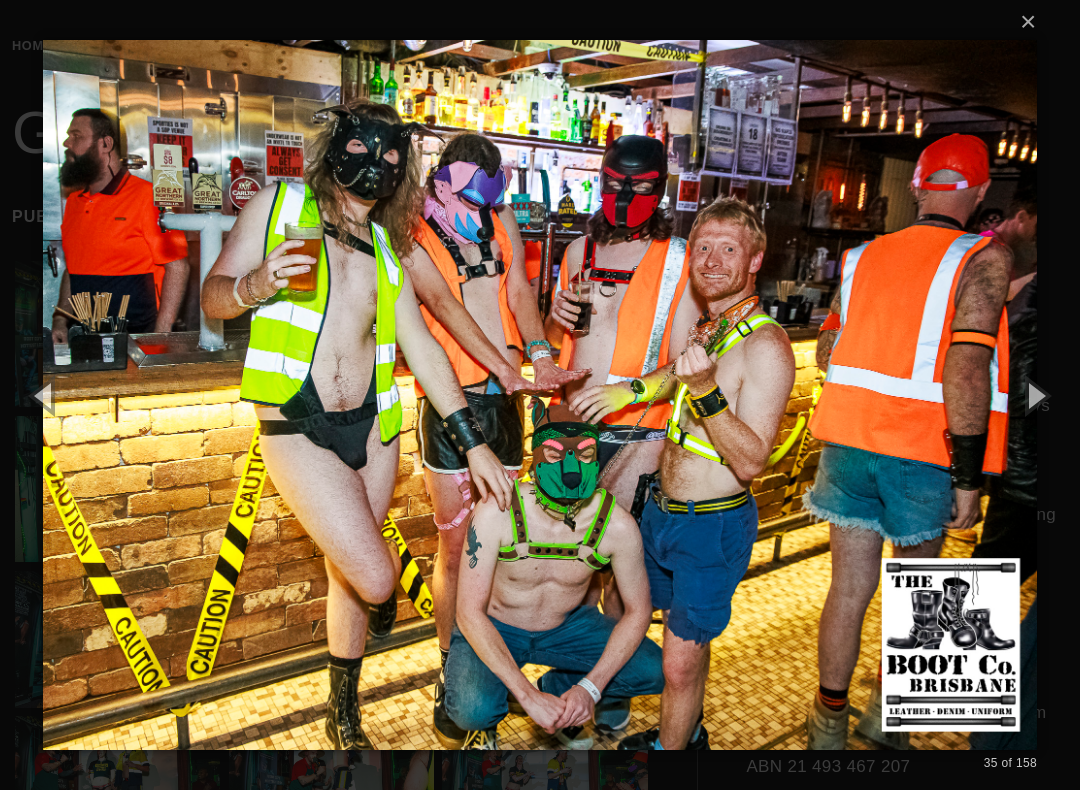 click at bounding box center [1035, 395] 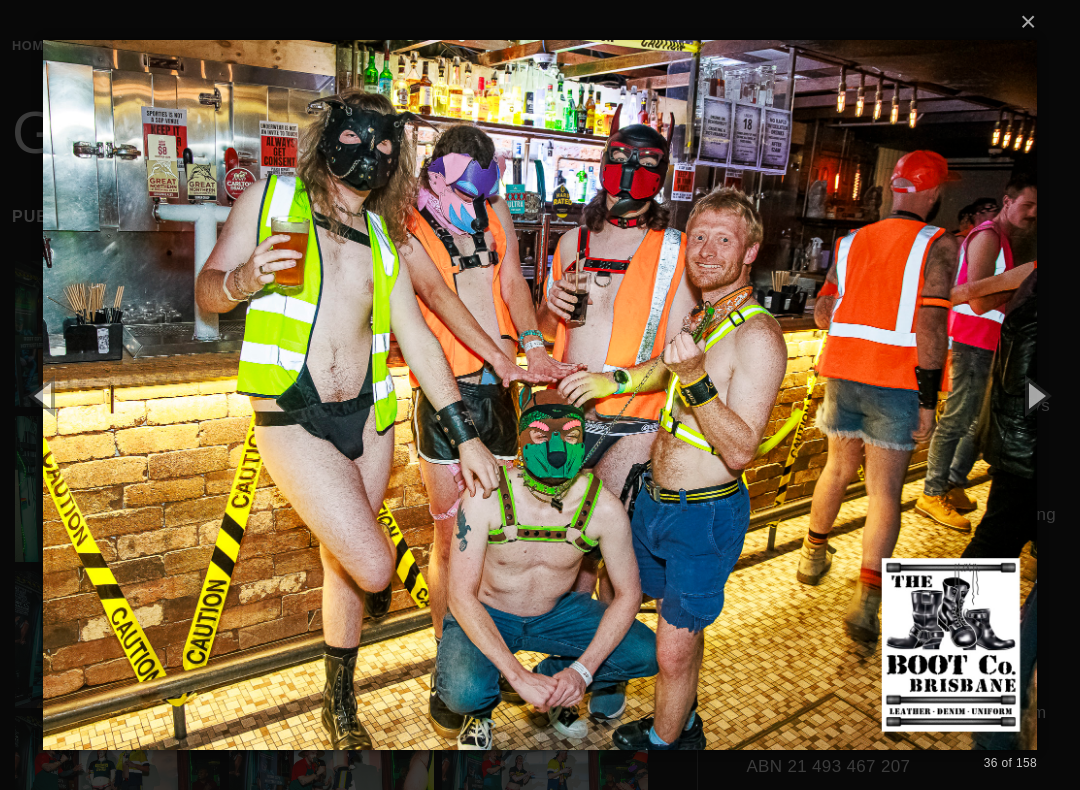 click at bounding box center (1035, 395) 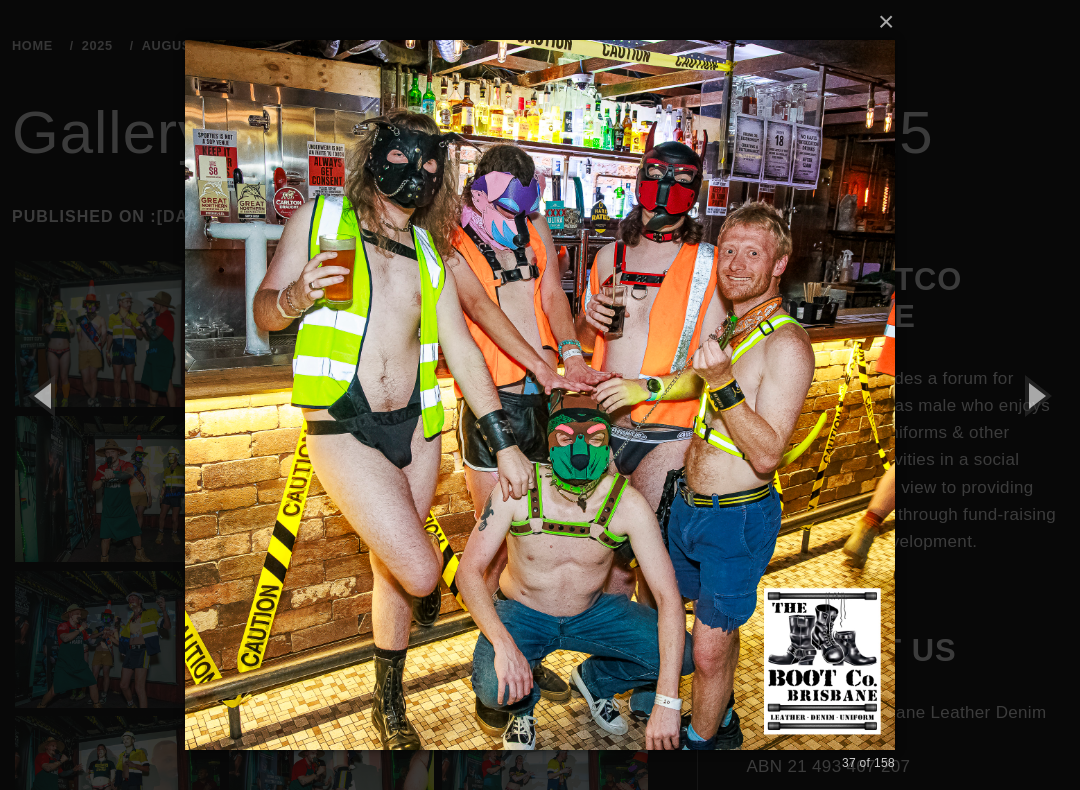 click at bounding box center [1035, 395] 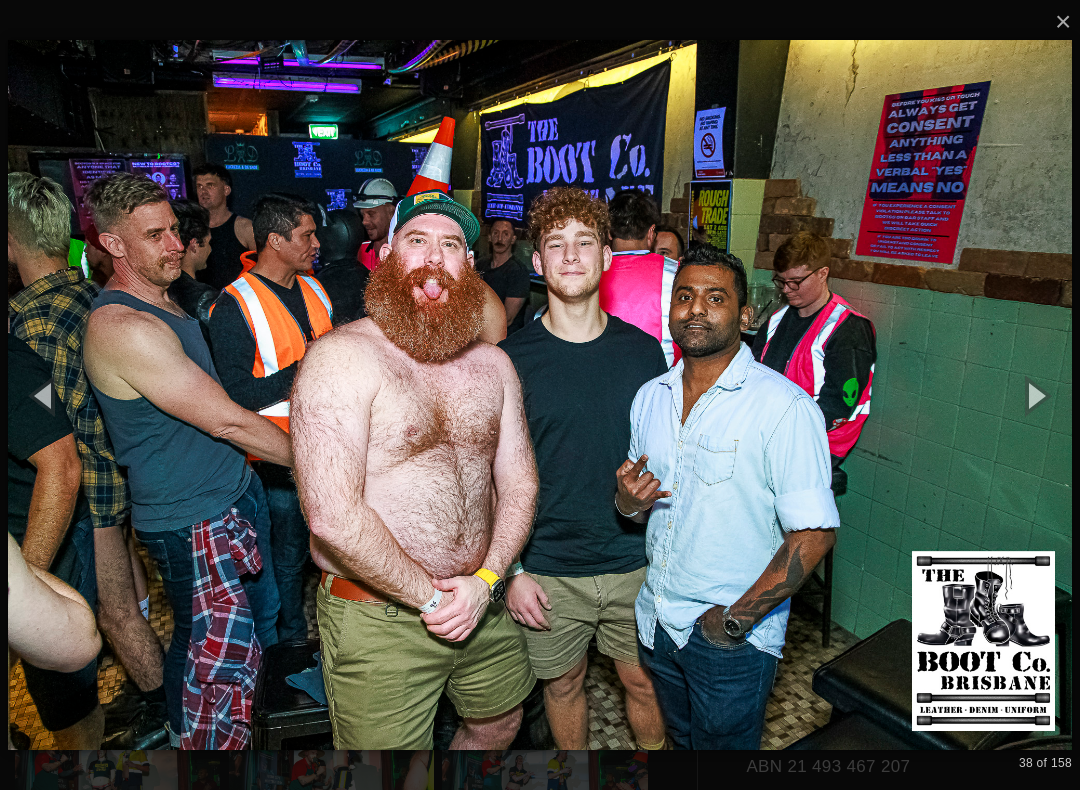 click at bounding box center (1035, 395) 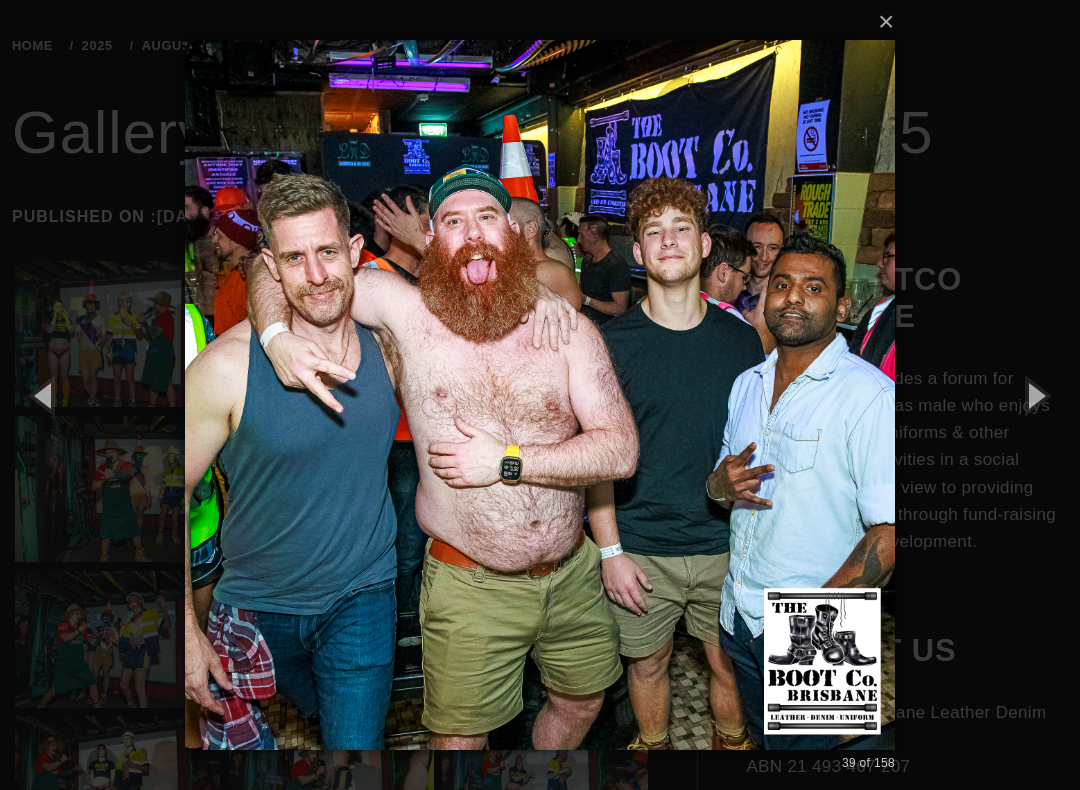 click at bounding box center (1035, 395) 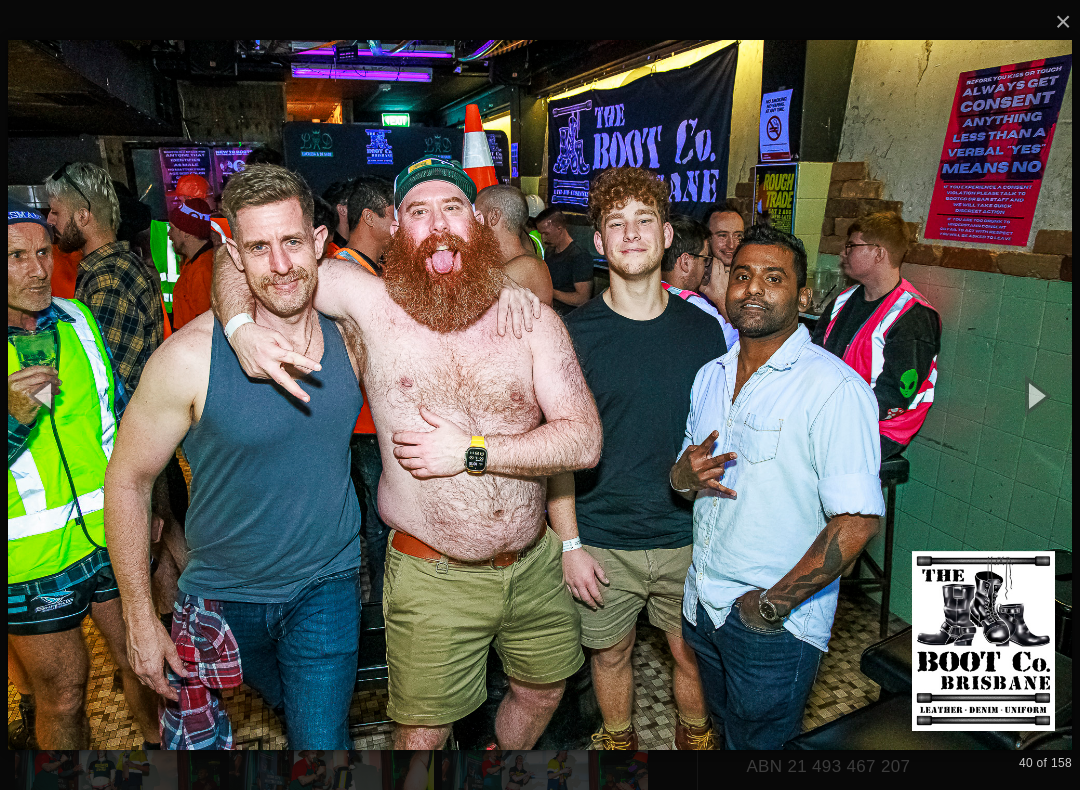 click at bounding box center [1035, 395] 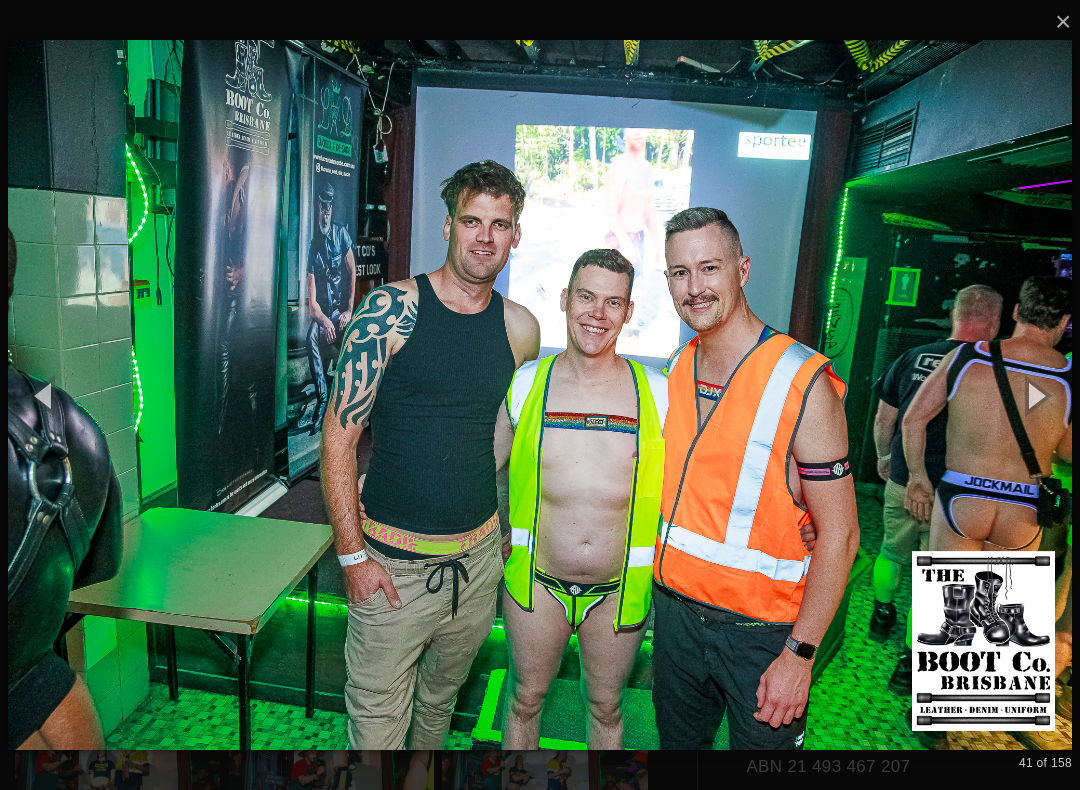 click at bounding box center [1035, 395] 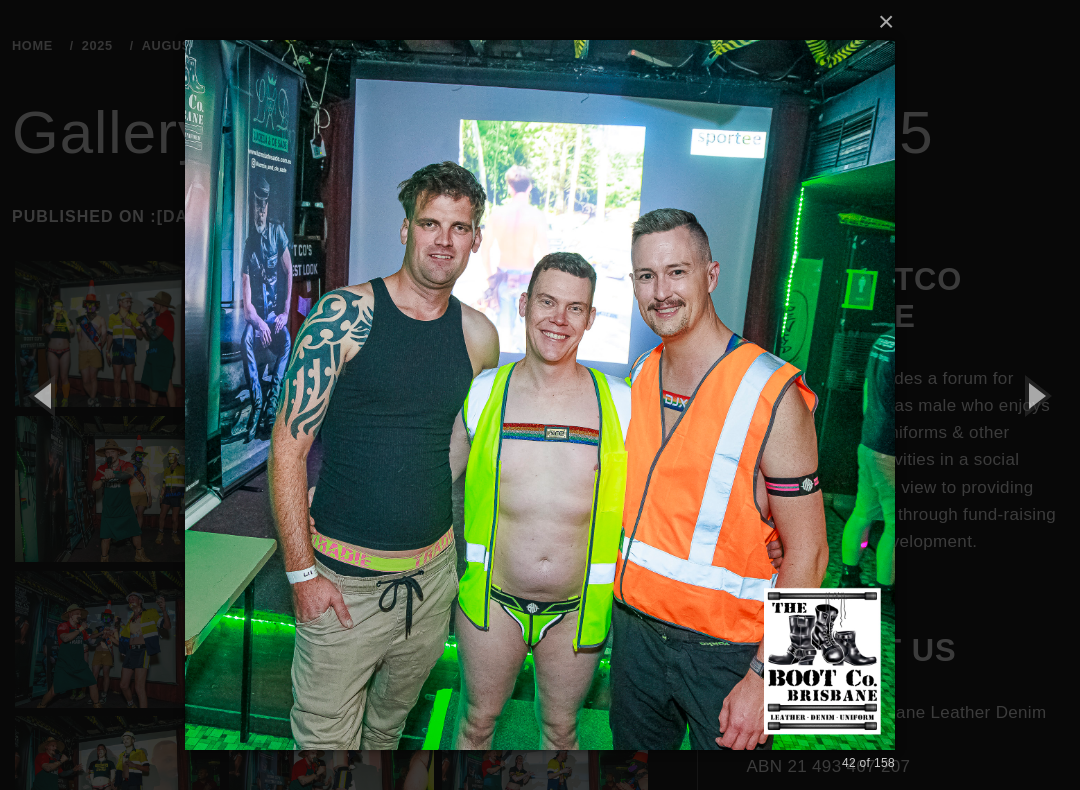 click at bounding box center [1035, 395] 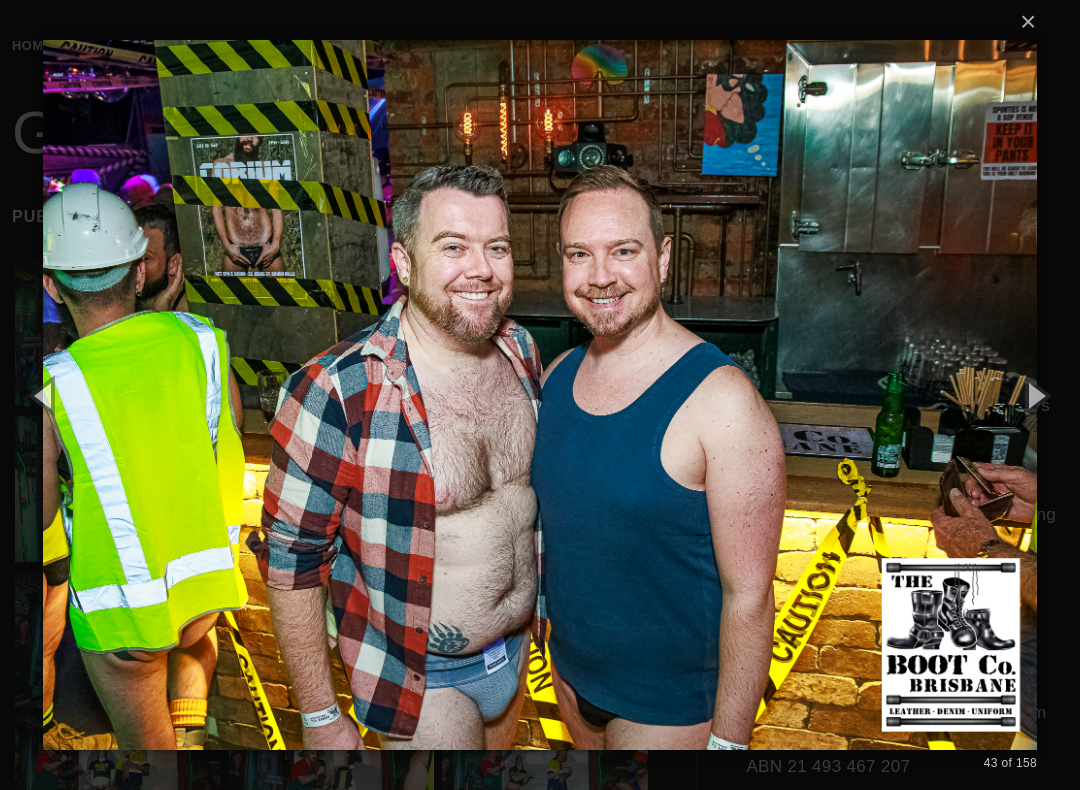 click at bounding box center [1035, 395] 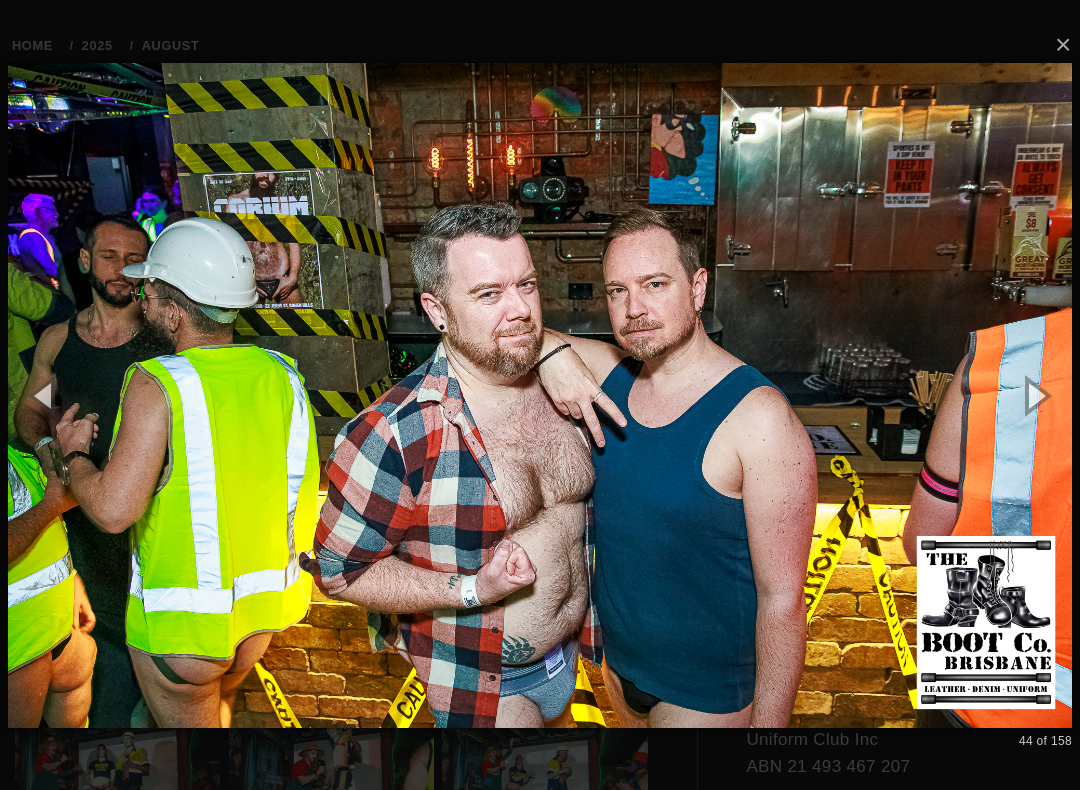 click at bounding box center (1035, 395) 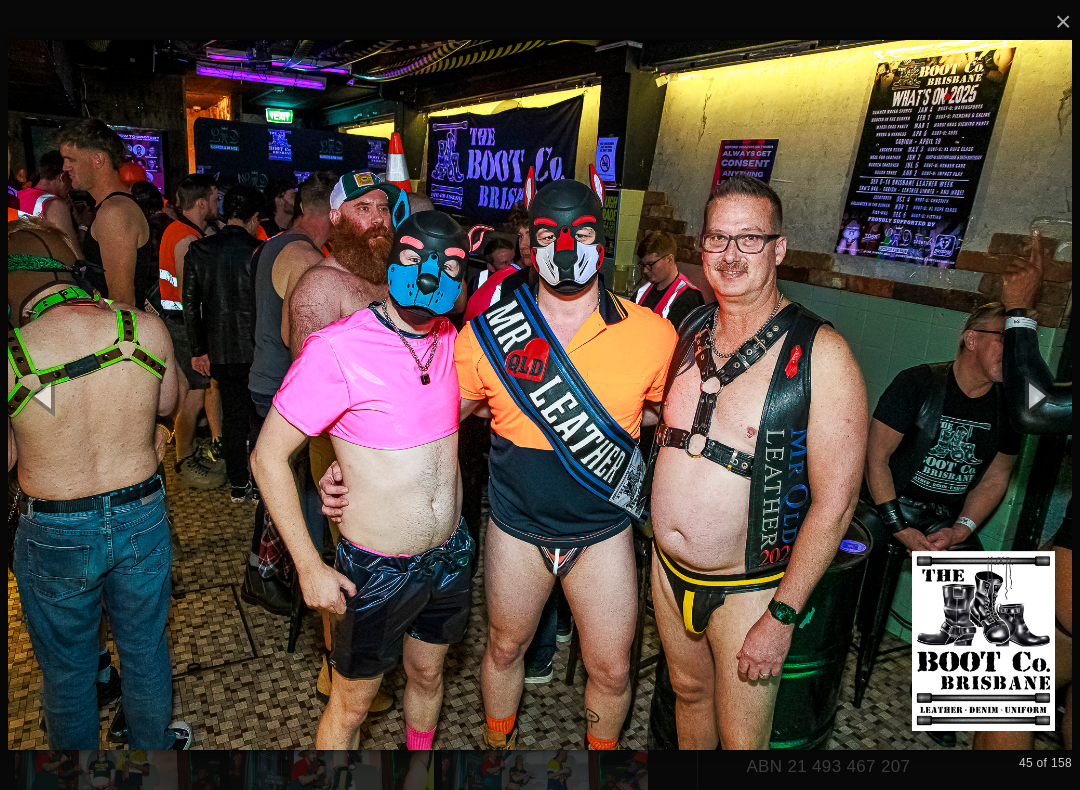 click at bounding box center [1035, 395] 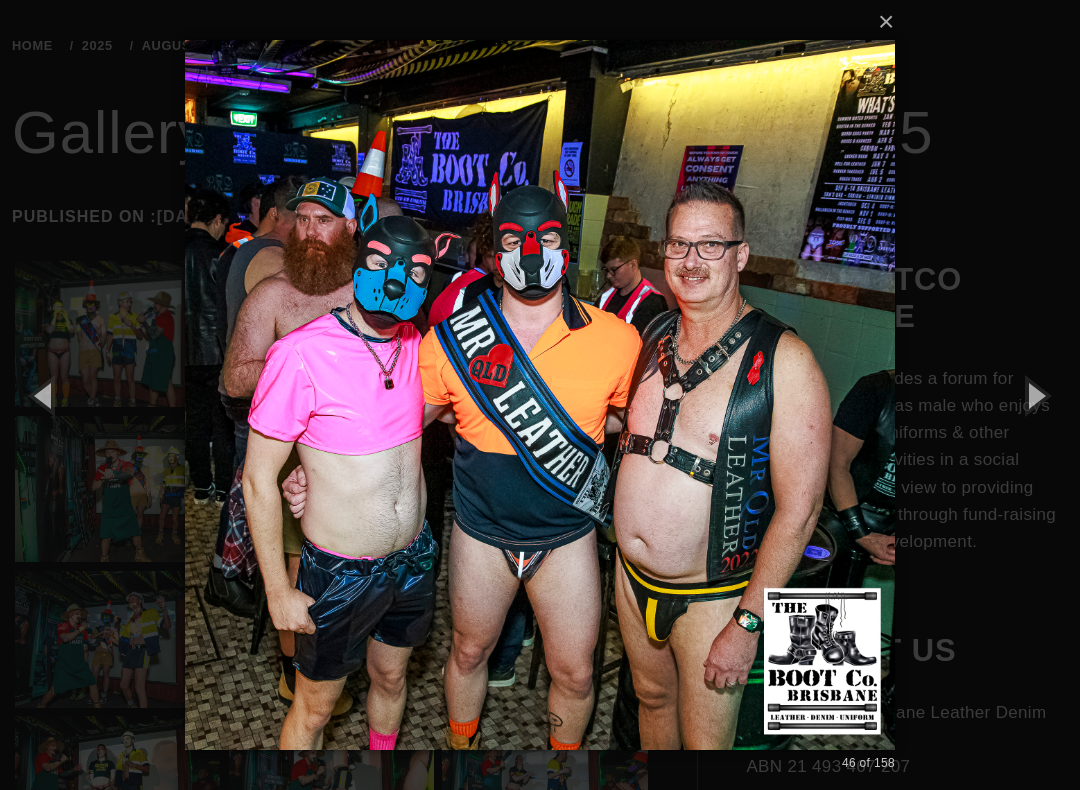 click at bounding box center (1035, 395) 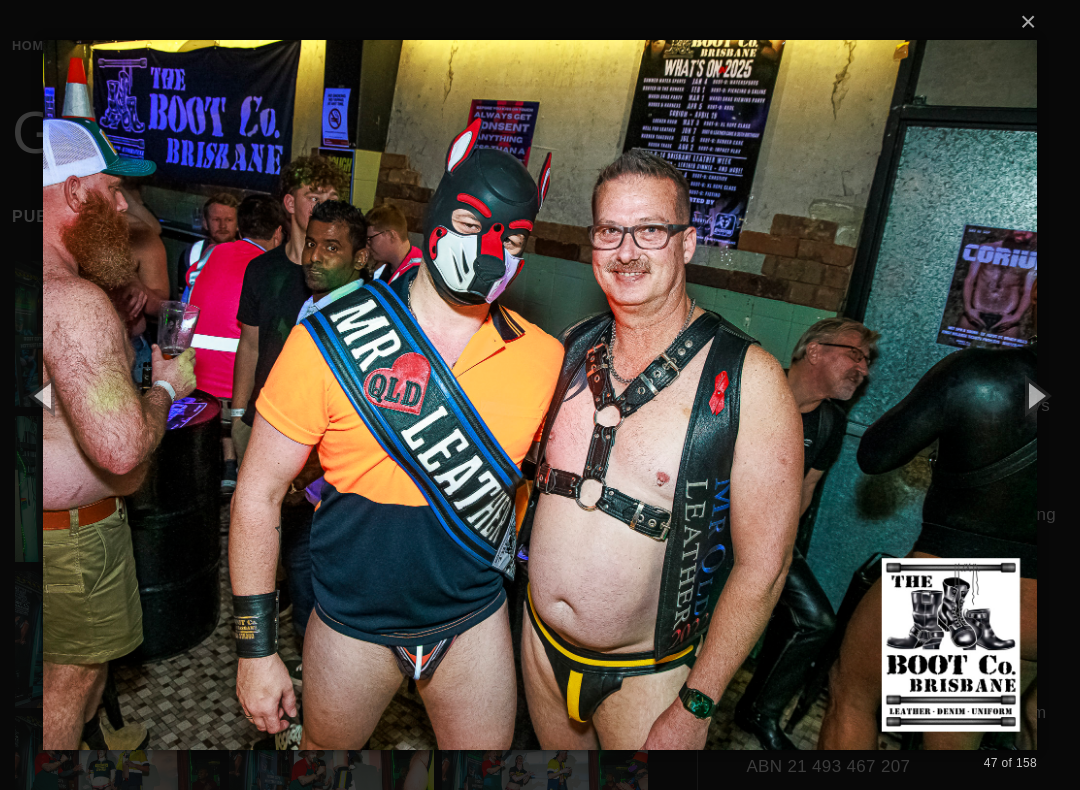 click at bounding box center (1035, 395) 